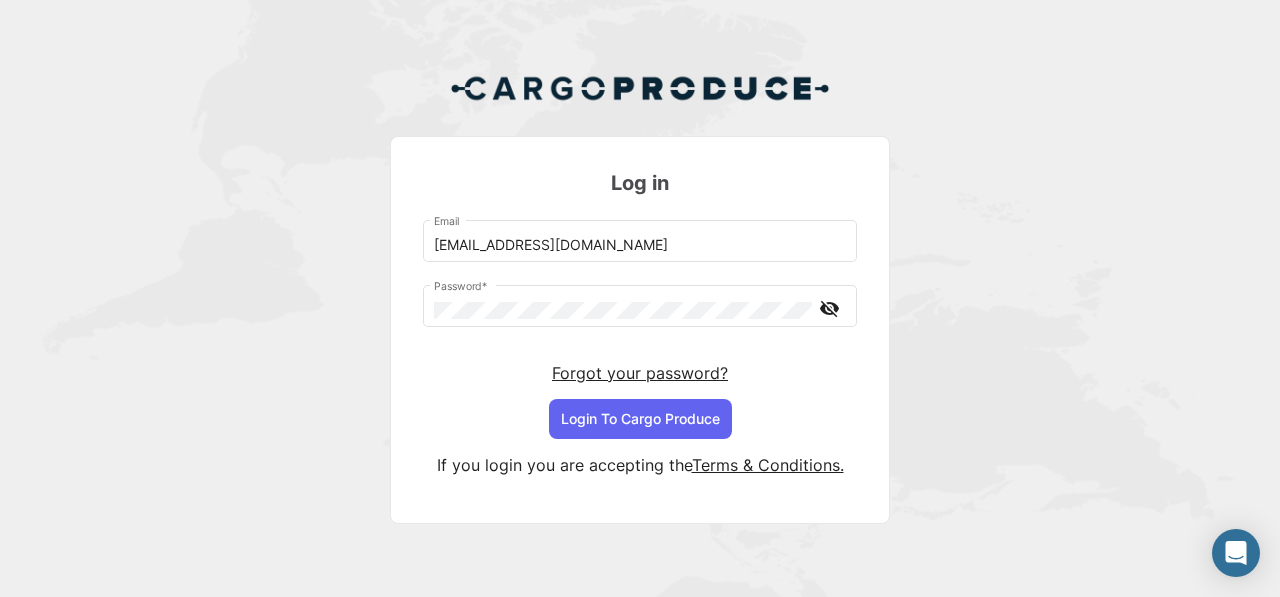 scroll, scrollTop: 0, scrollLeft: 0, axis: both 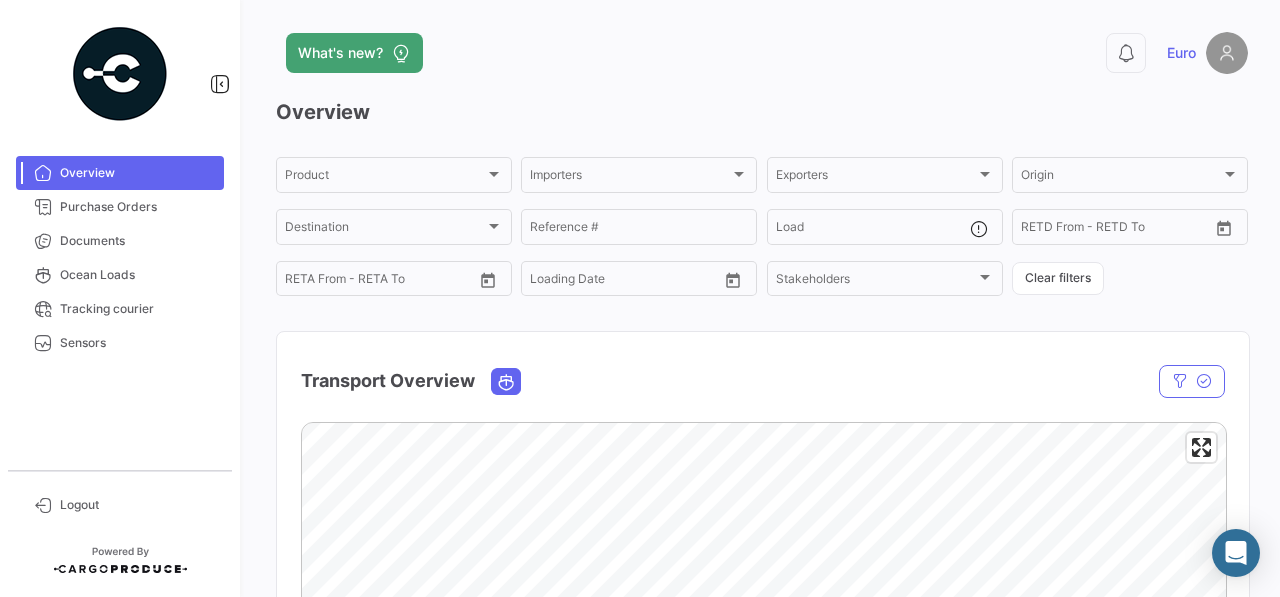 click on "Overview" 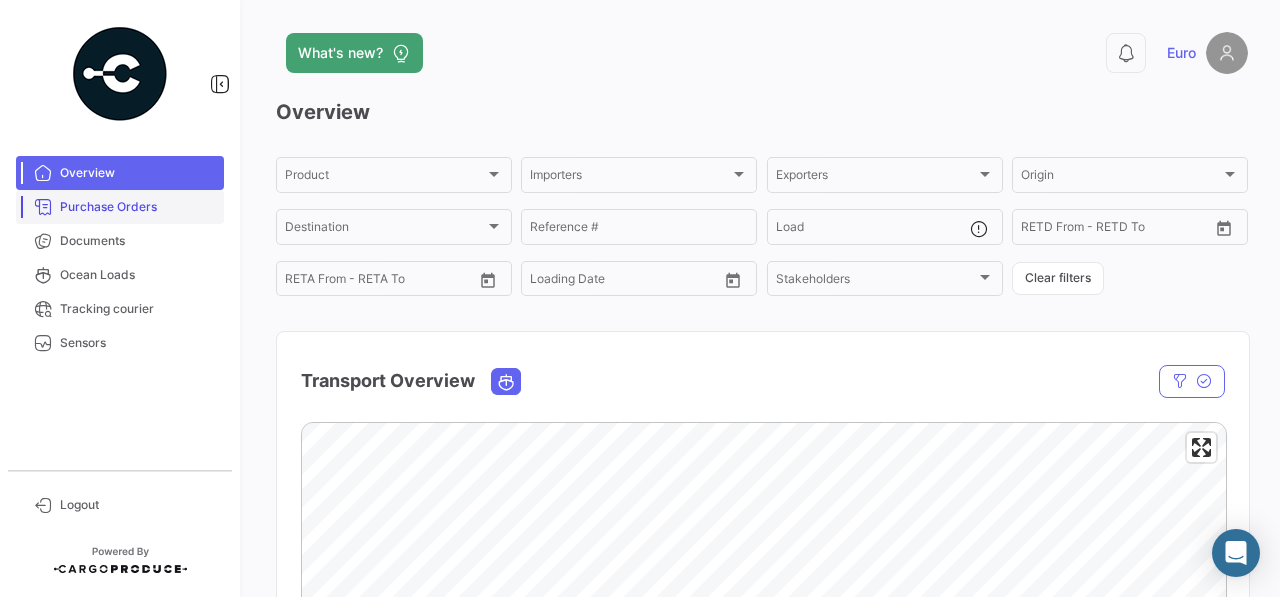 click on "Purchase Orders" at bounding box center [138, 207] 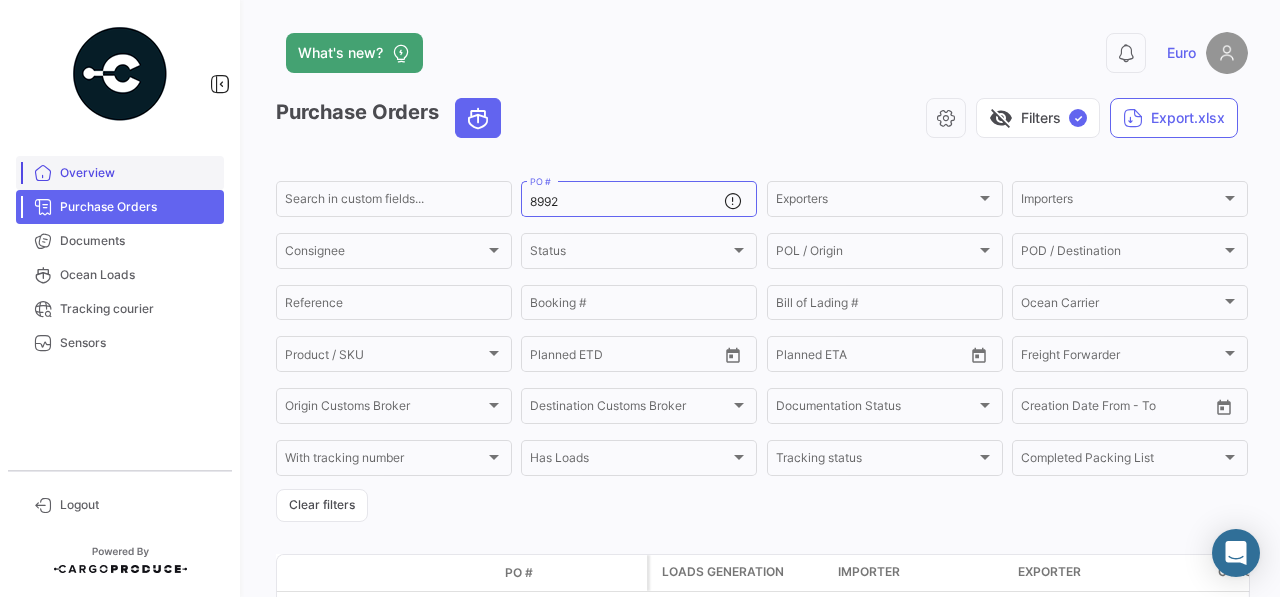 click on "Overview" at bounding box center (138, 173) 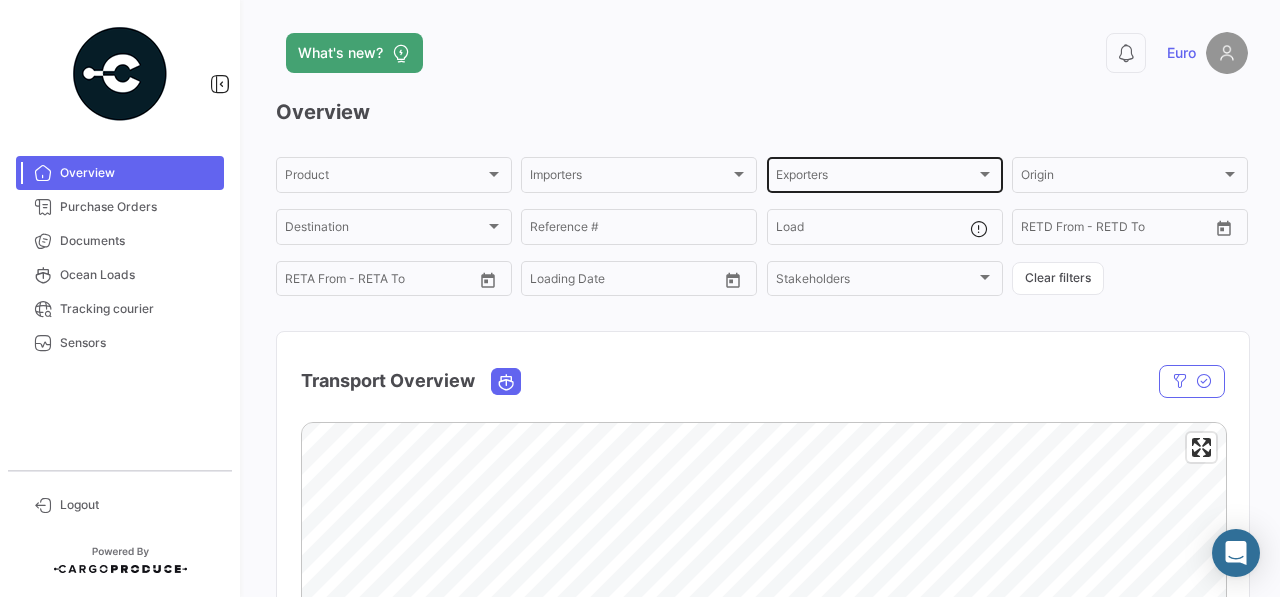 click on "Exporters" at bounding box center [876, 178] 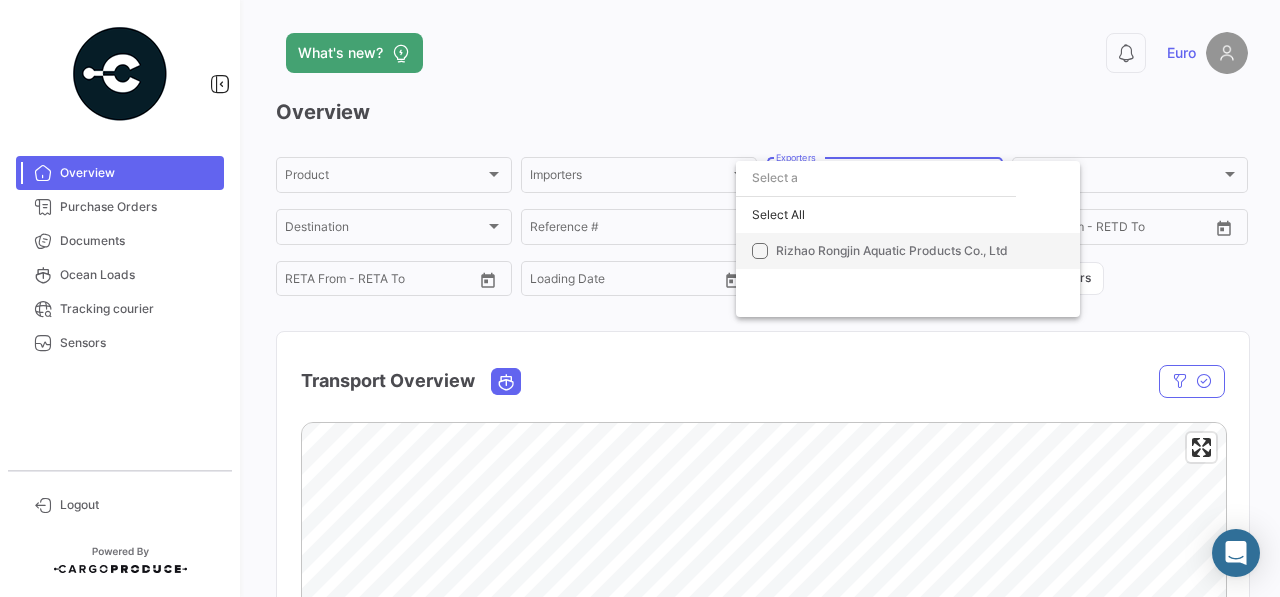 click on "Rizhao Rongjin Aquatic Products Co., Ltd" at bounding box center [892, 250] 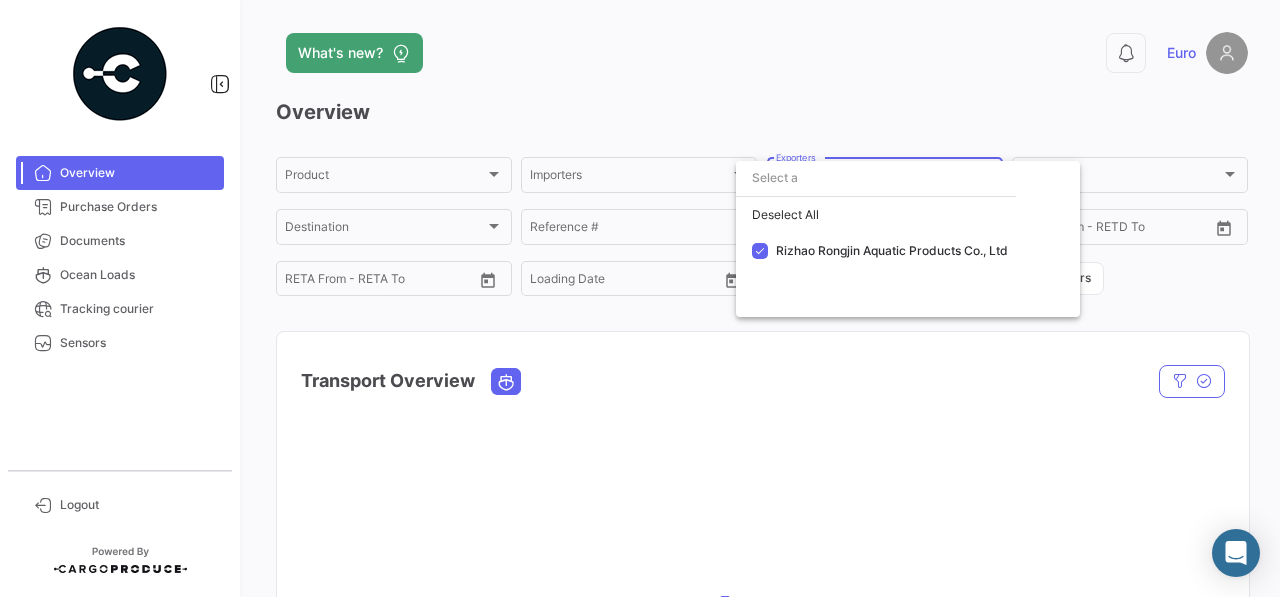 click at bounding box center (640, 298) 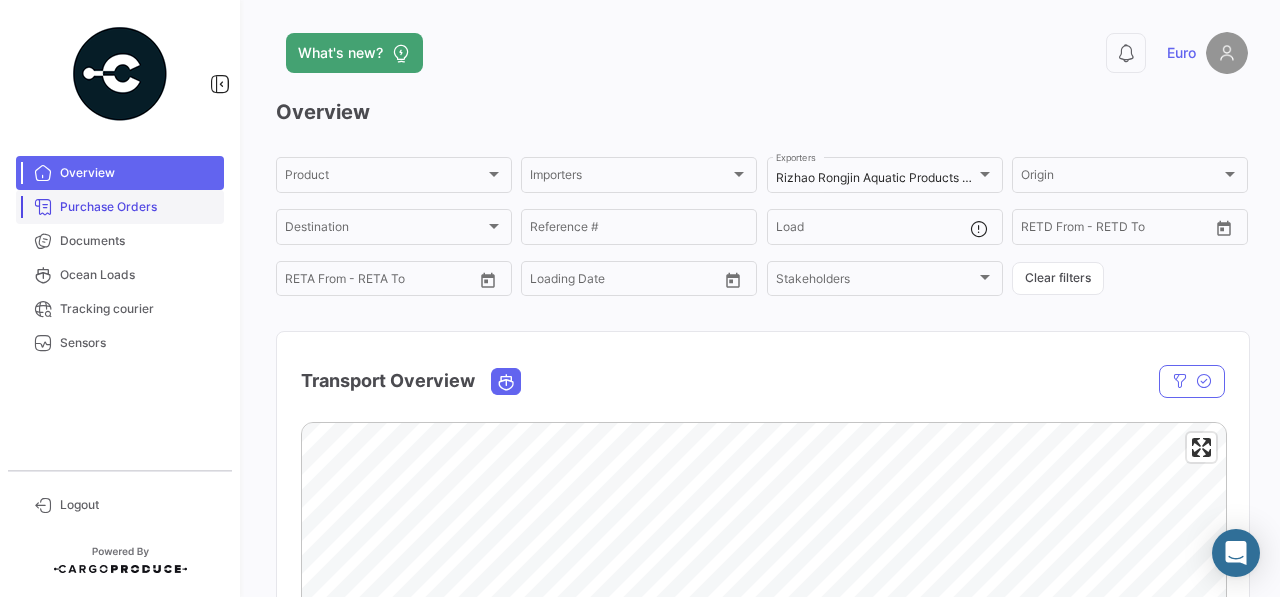 click on "Purchase Orders" at bounding box center [138, 207] 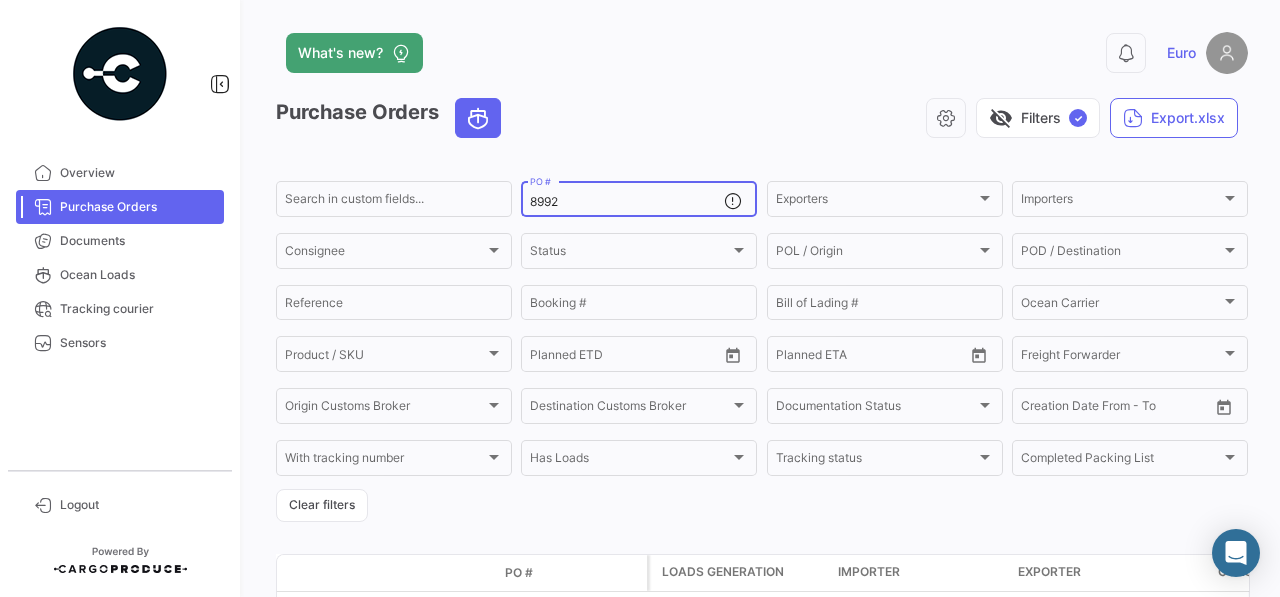 click on "8992" at bounding box center (627, 202) 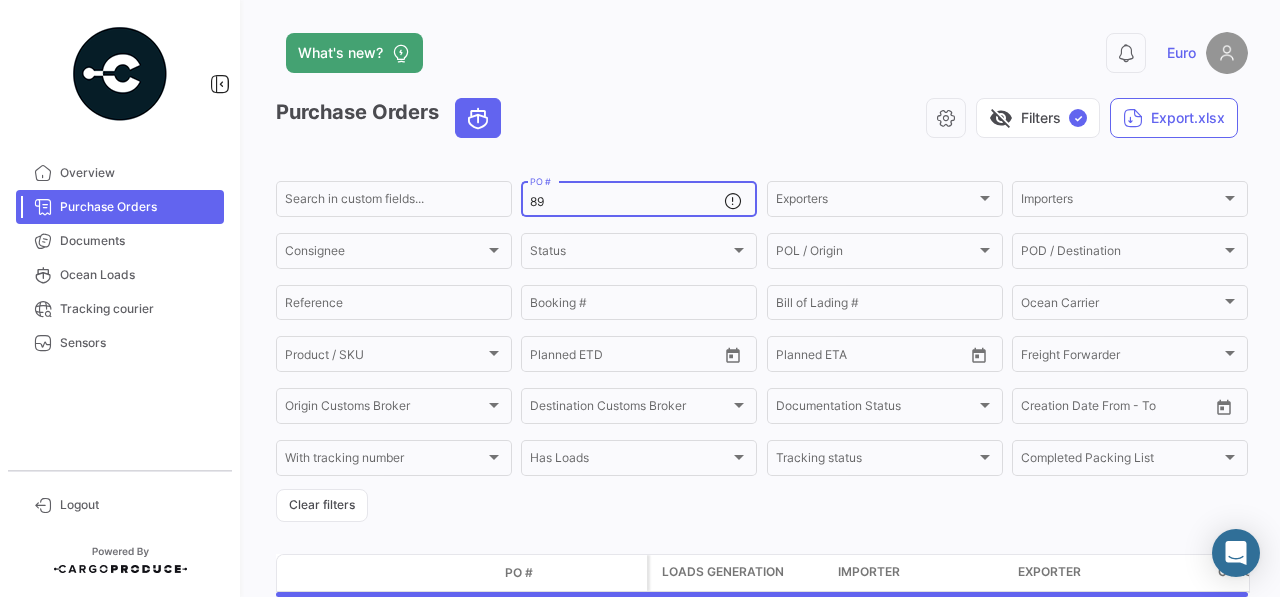 type on "8" 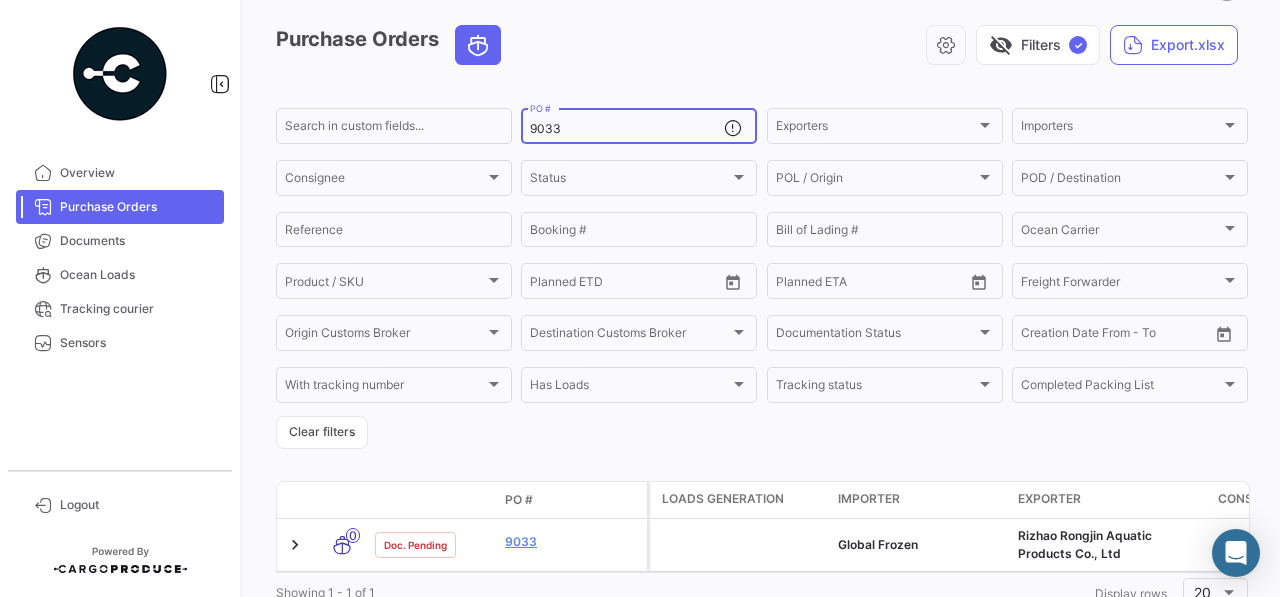 scroll, scrollTop: 139, scrollLeft: 0, axis: vertical 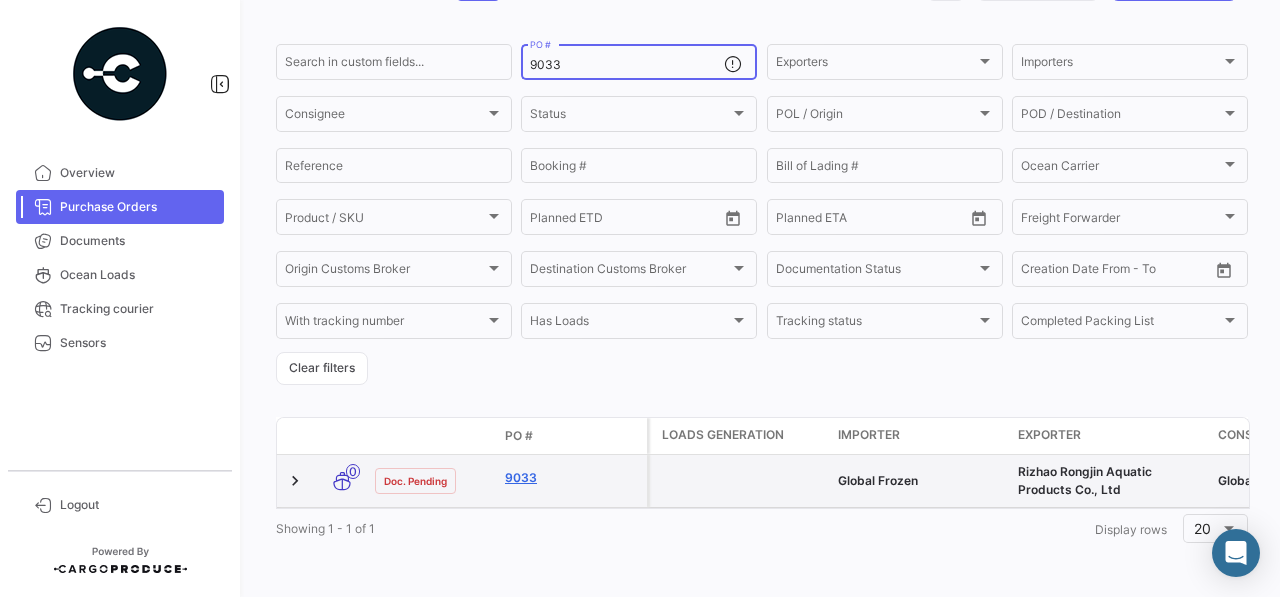 type on "9033" 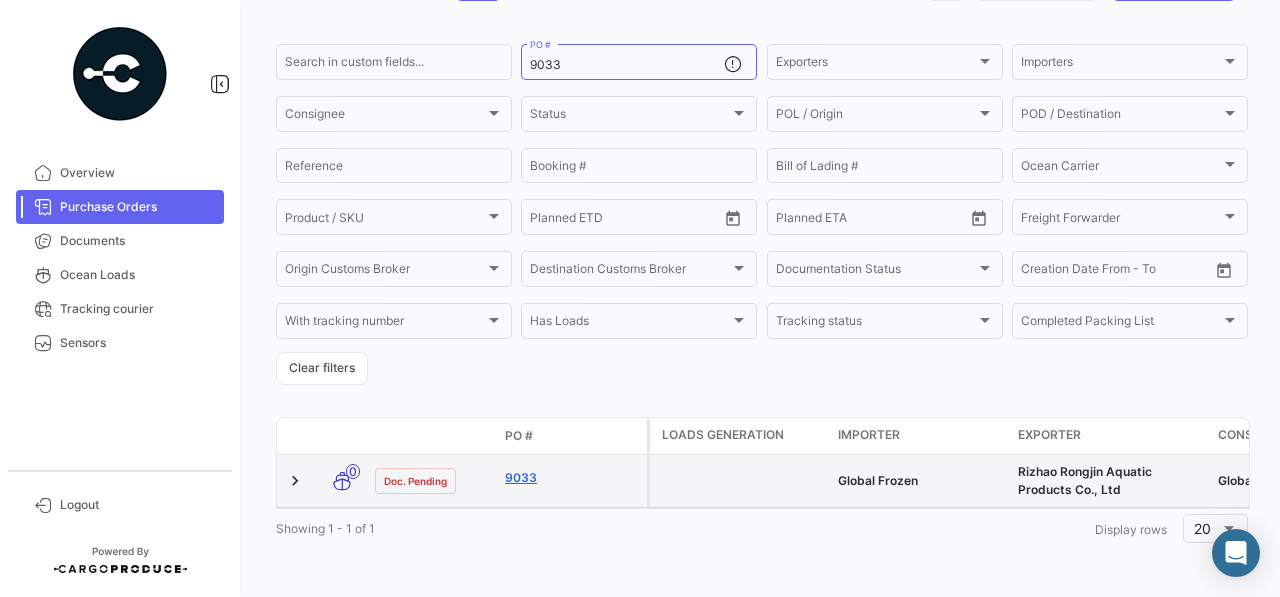 scroll, scrollTop: 0, scrollLeft: 0, axis: both 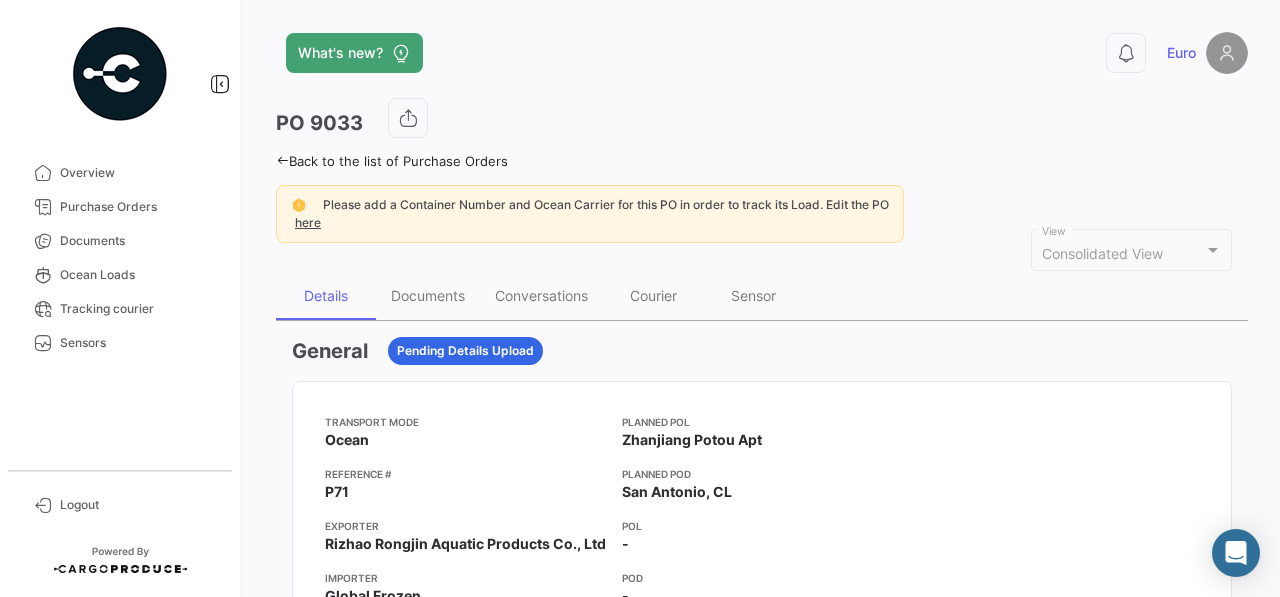 click on "Transport mode
Ocean  Reference #
P71  Exporter
Rizhao Rongjin Aquatic Products Co., Ltd  Importer
Global Frozen  Consignee
Global Frozen  Origin Customs Broker
-  Destination Customs Broker
-  Planned POL
Zhanjiang Potou Apt  Planned POD
[GEOGRAPHIC_DATA], CL  POL
-  POD
-  Planned ETD
[DATE] 12:00
Planned ETA
[DATE] 12:00
Week of departure
-  Day of departure
-" at bounding box center (762, 622) 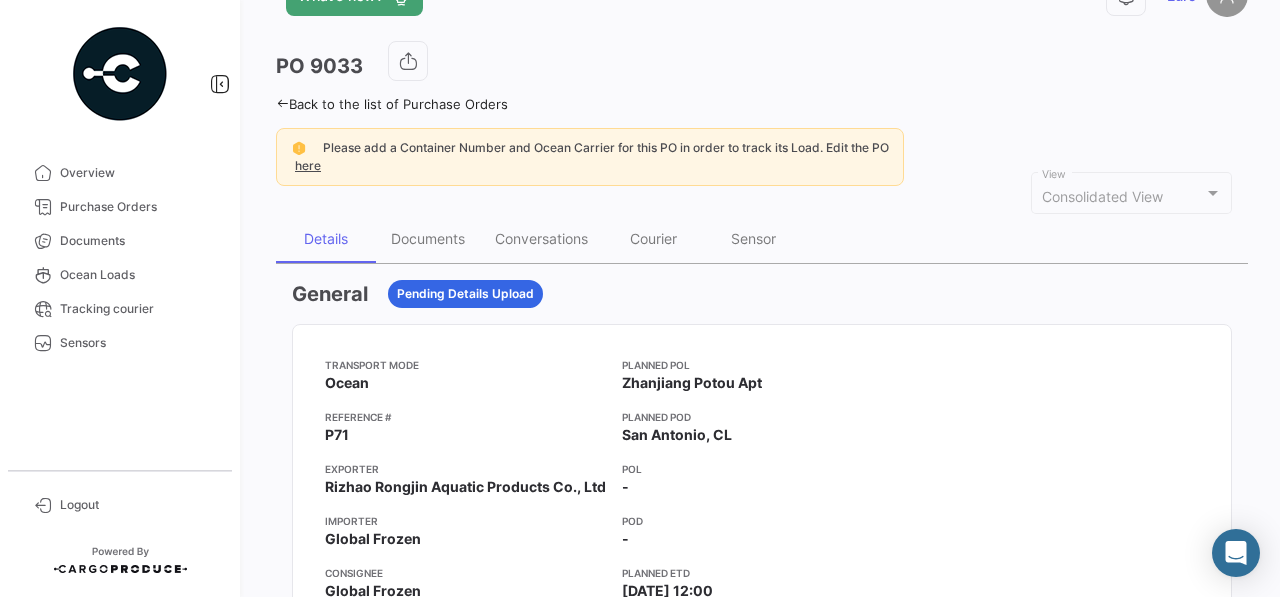 scroll, scrollTop: 47, scrollLeft: 0, axis: vertical 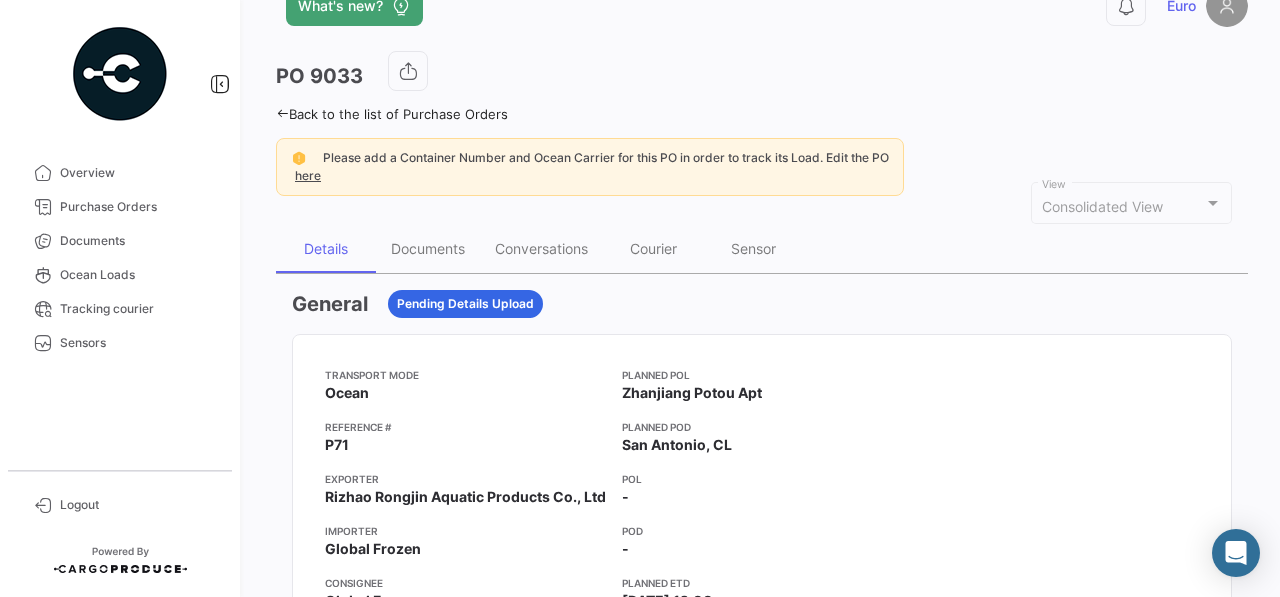 click on "Transport mode
Ocean  Reference #
P71  Exporter
Rizhao Rongjin Aquatic Products Co., Ltd  Importer
Global Frozen  Consignee
Global Frozen  Origin Customs Broker
-  Destination Customs Broker
-  Planned POL
Zhanjiang Potou Apt  Planned POD
[GEOGRAPHIC_DATA], CL  POL
-  POD
-  Planned ETD
[DATE] 12:00
Planned ETA
[DATE] 12:00
Week of departure
-  Day of departure
-" at bounding box center (762, 575) 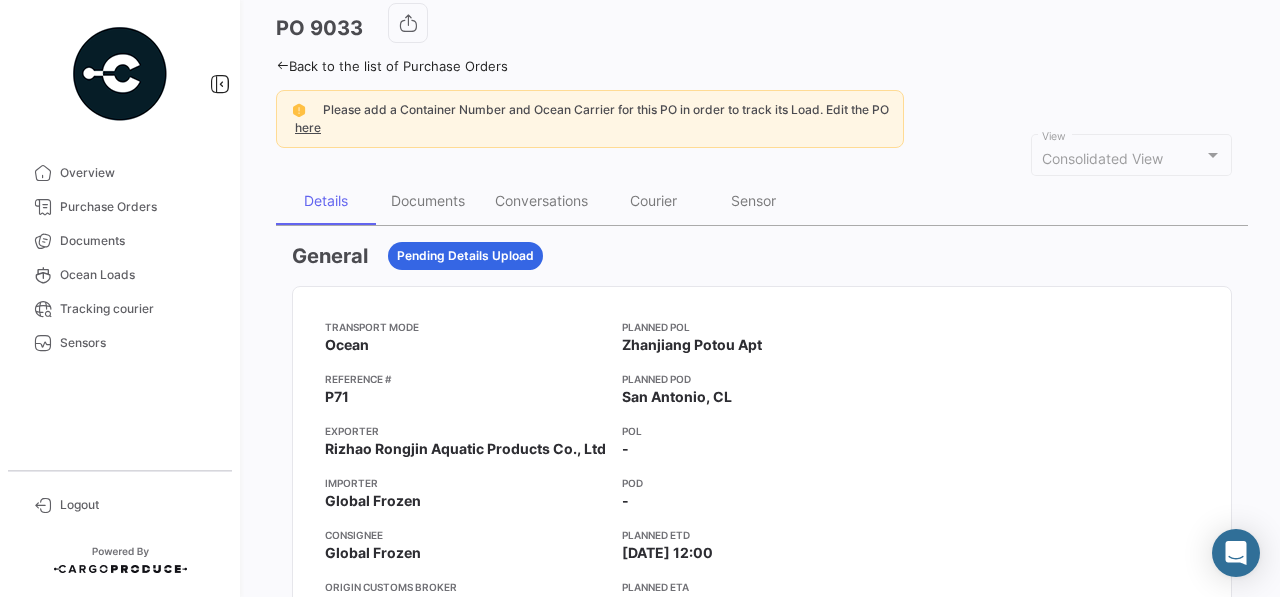 scroll, scrollTop: 0, scrollLeft: 0, axis: both 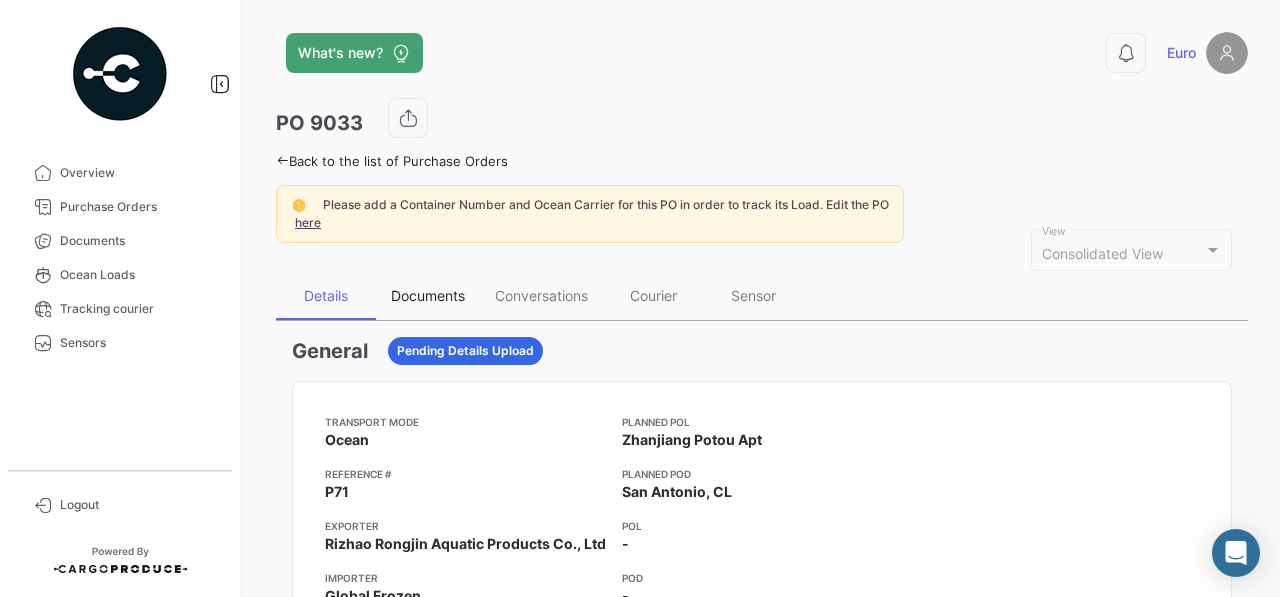 click on "Documents" at bounding box center [428, 295] 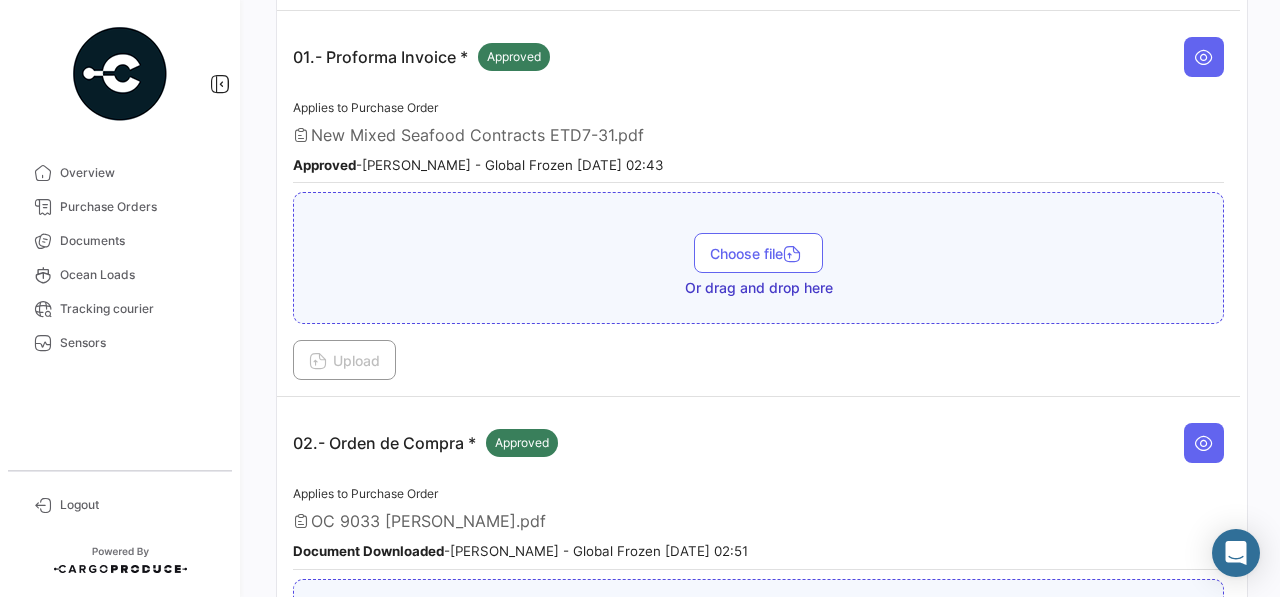 scroll, scrollTop: 455, scrollLeft: 0, axis: vertical 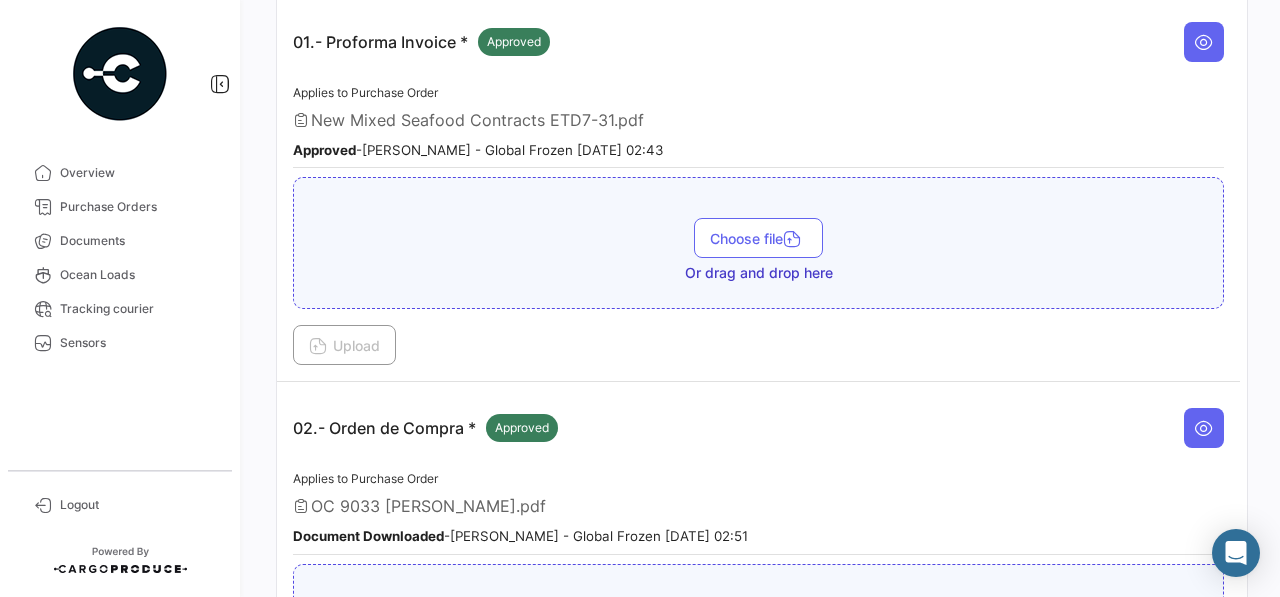 click on "New Mixed Seafood Contracts ETD7-31.pdf" at bounding box center [477, 120] 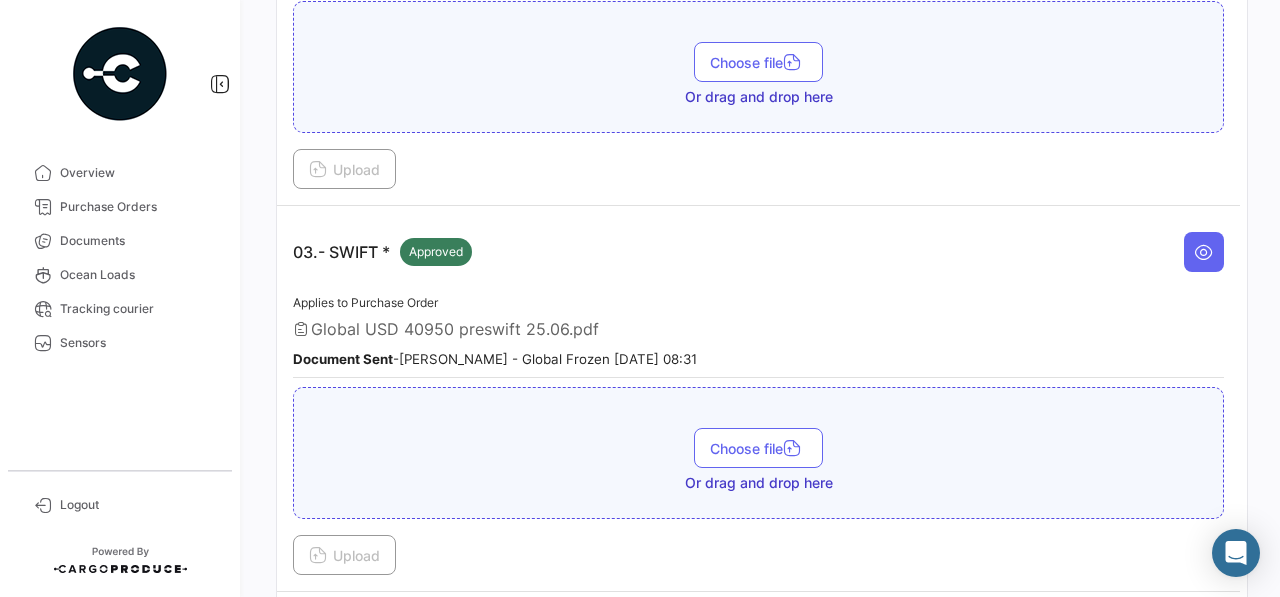 scroll, scrollTop: 1003, scrollLeft: 0, axis: vertical 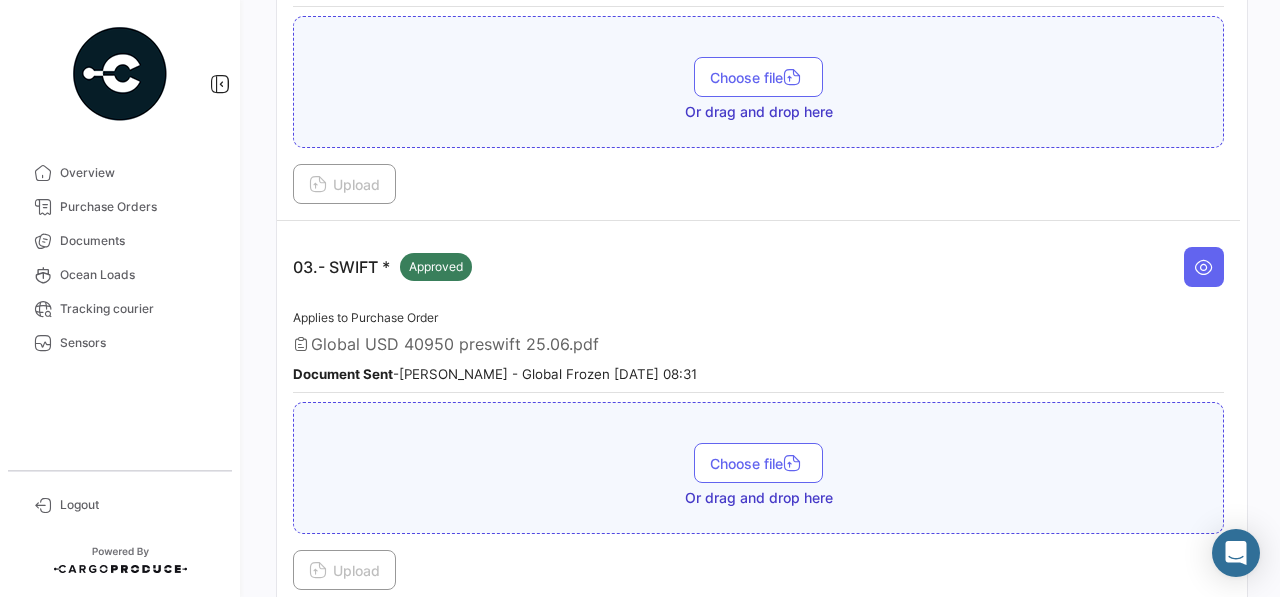 click on "Global USD 40950 preswift 25.06.pdf" at bounding box center (758, 344) 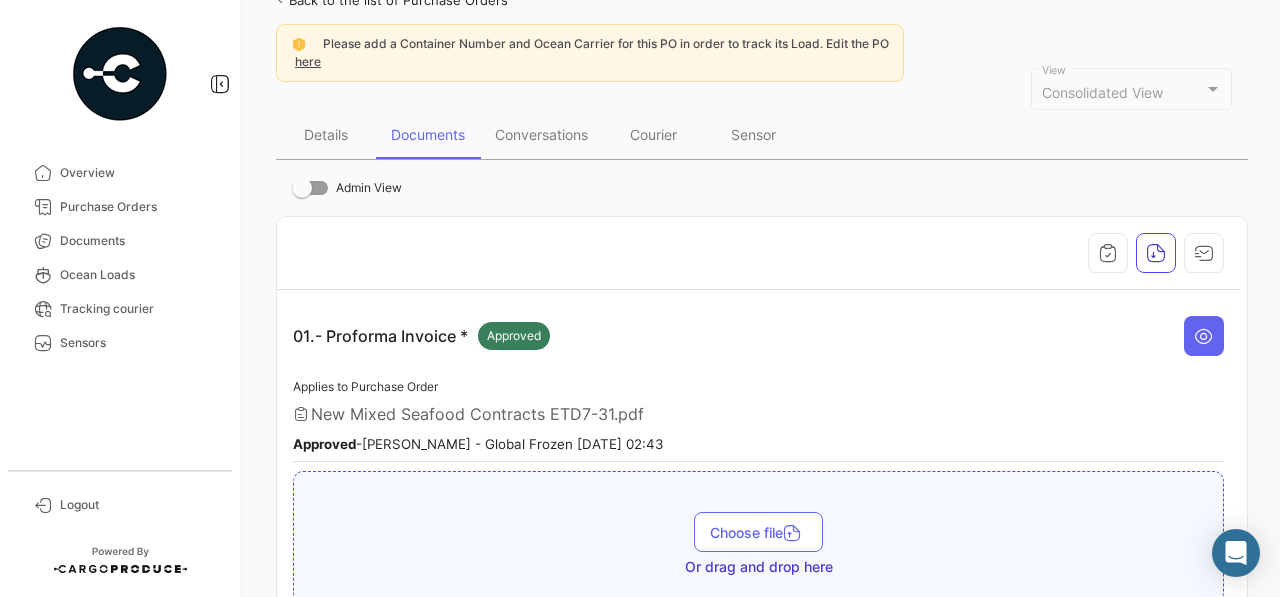 scroll, scrollTop: 166, scrollLeft: 0, axis: vertical 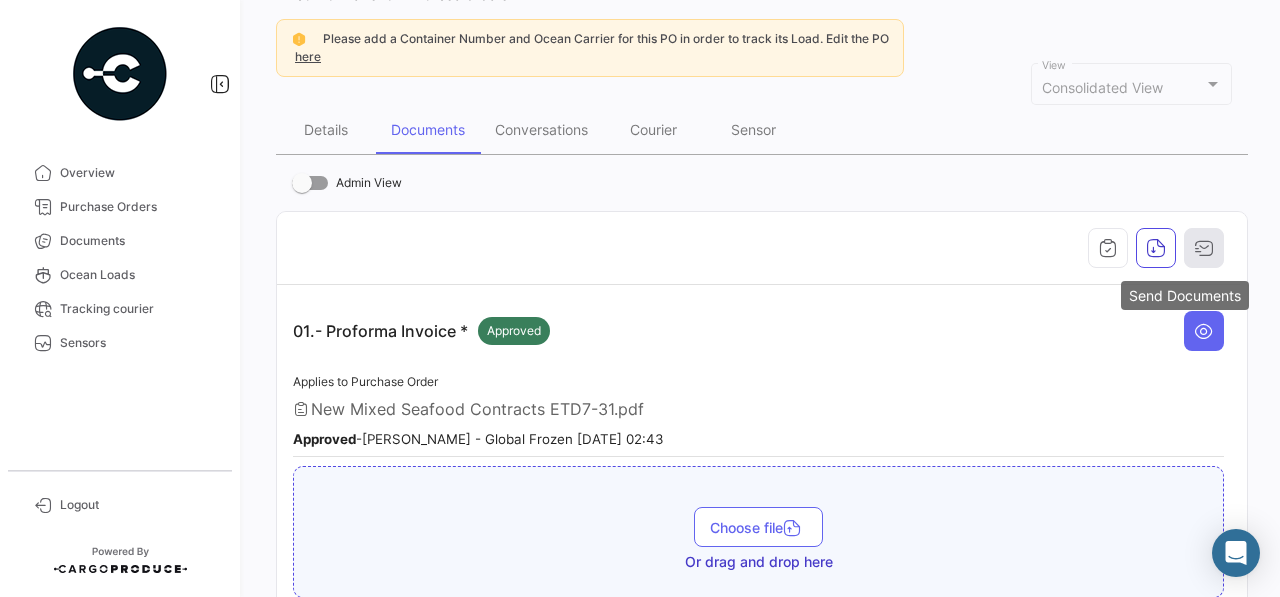 click at bounding box center [1204, 248] 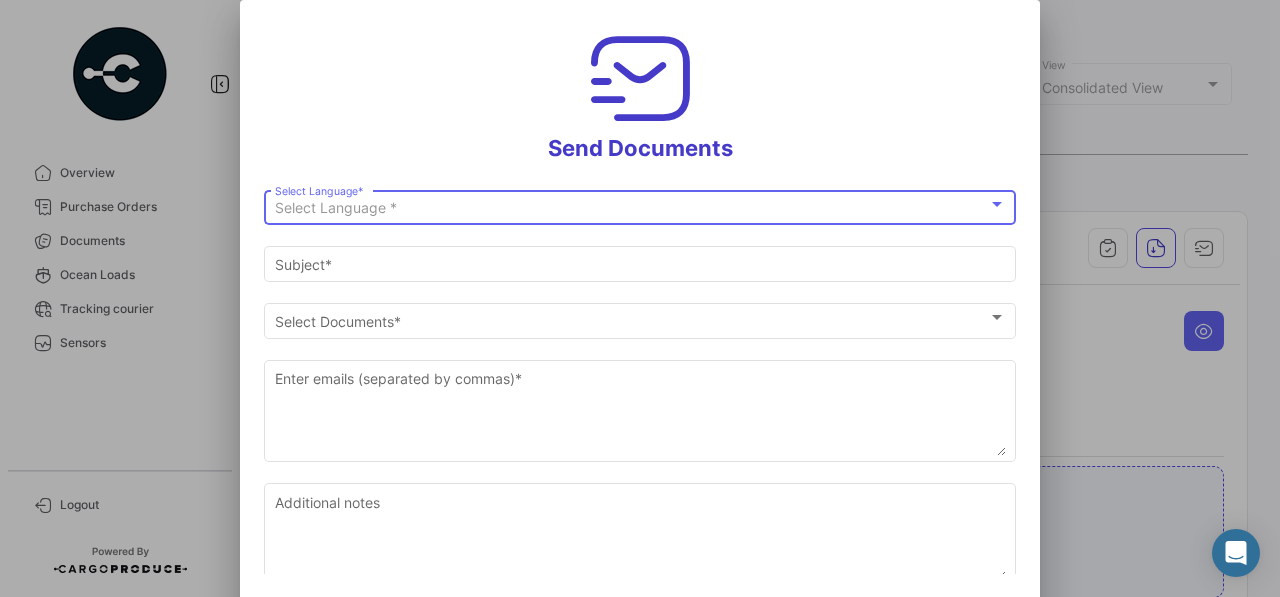click at bounding box center (997, 204) 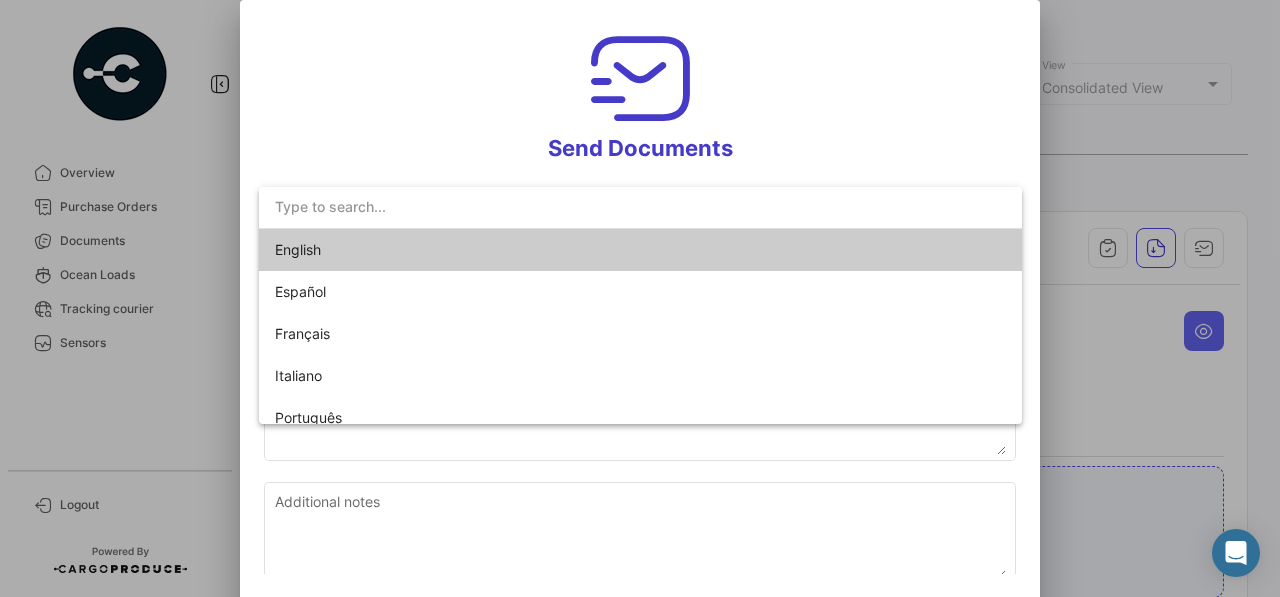 click on "English" at bounding box center (640, 250) 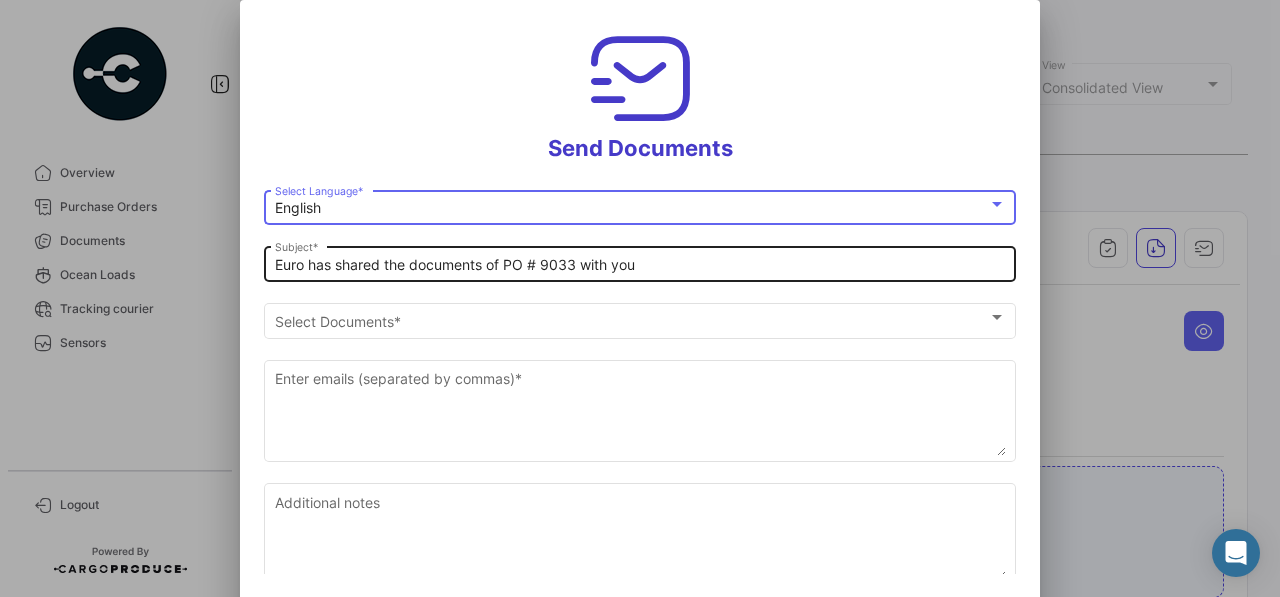 click on "Euro has shared the documents of PO # 9033 with you" at bounding box center [640, 265] 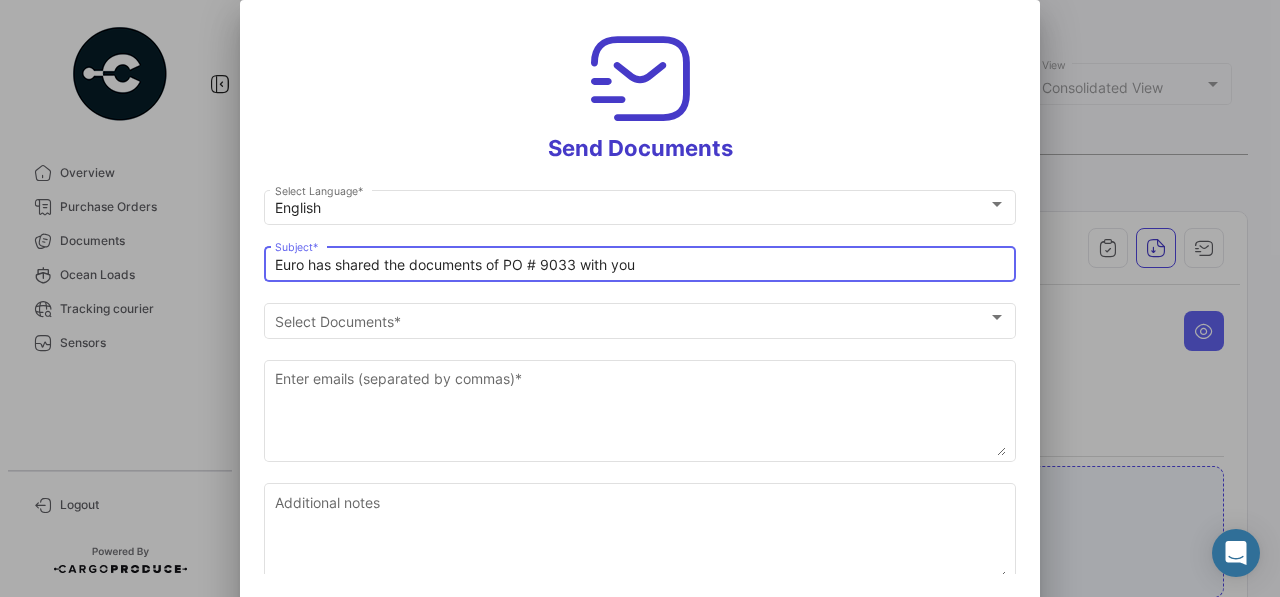 click on "Euro has shared the documents of PO # 9033 with you" at bounding box center [640, 265] 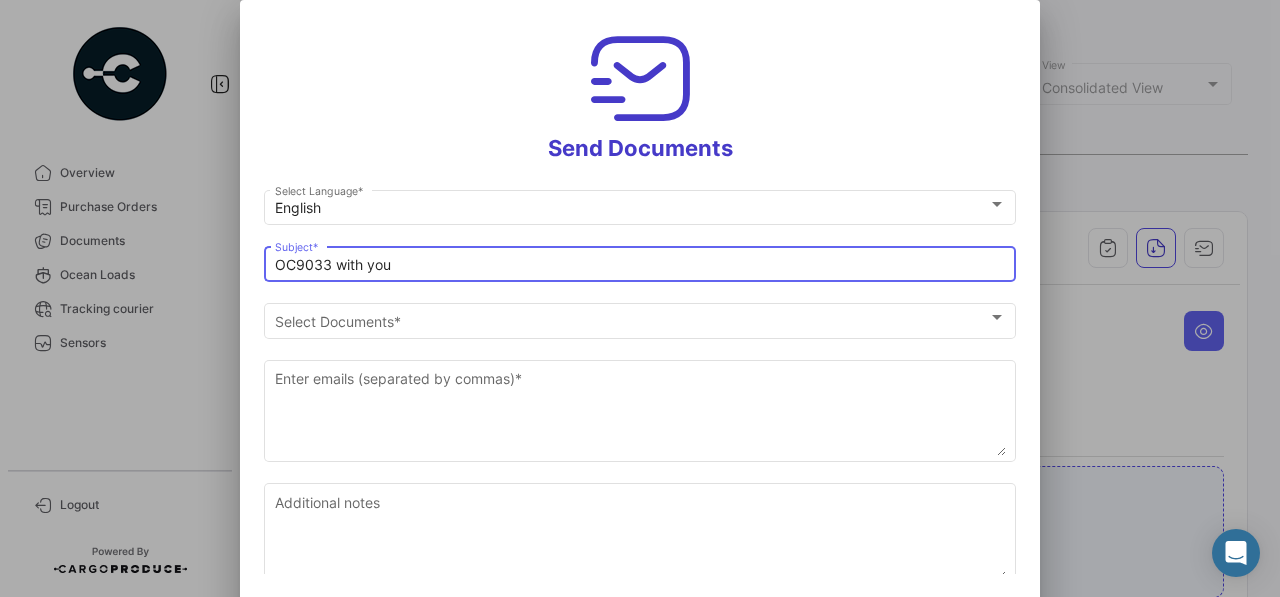click on "OC9033 with you" at bounding box center [640, 265] 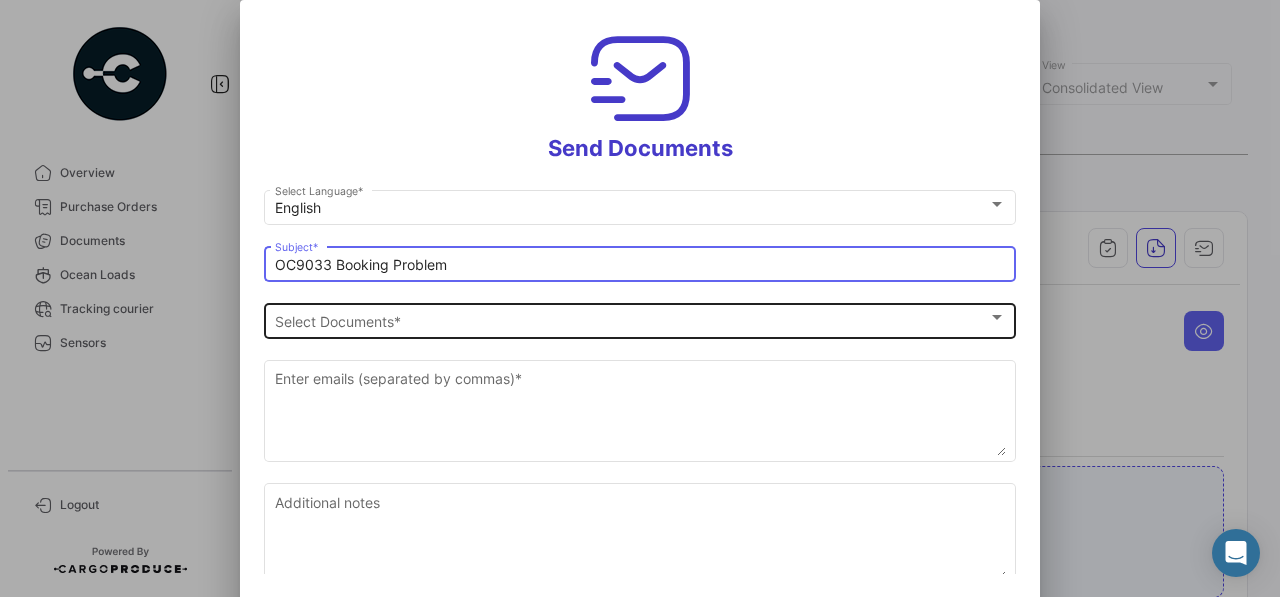 type on "OC9033 Booking Problem" 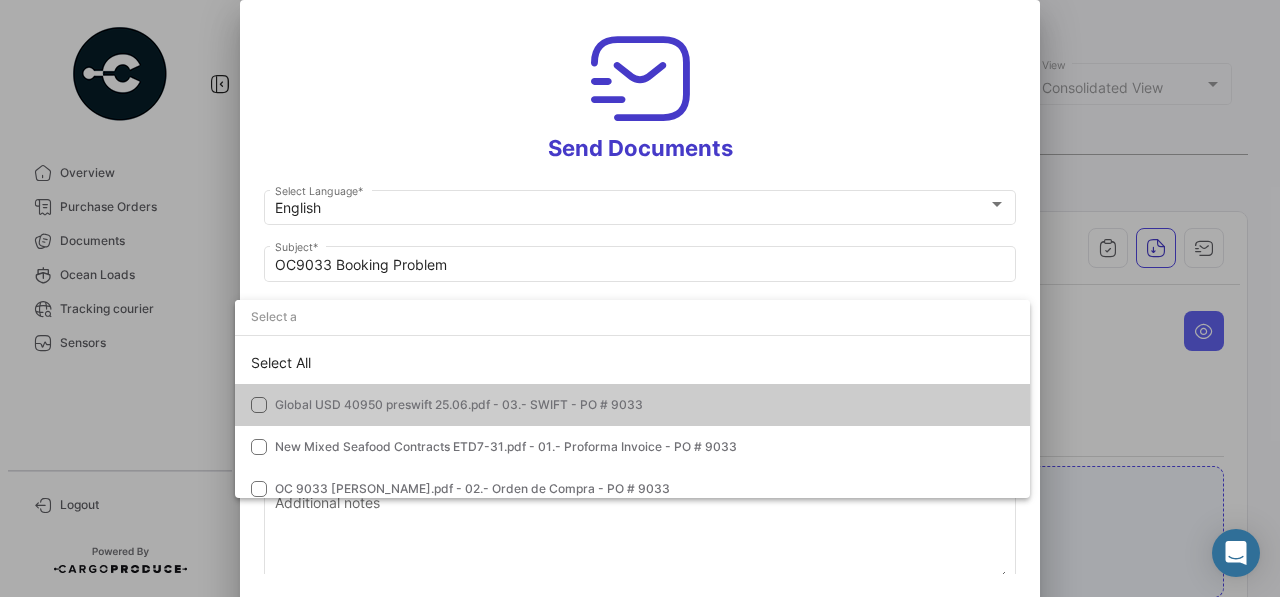 click at bounding box center [632, 317] 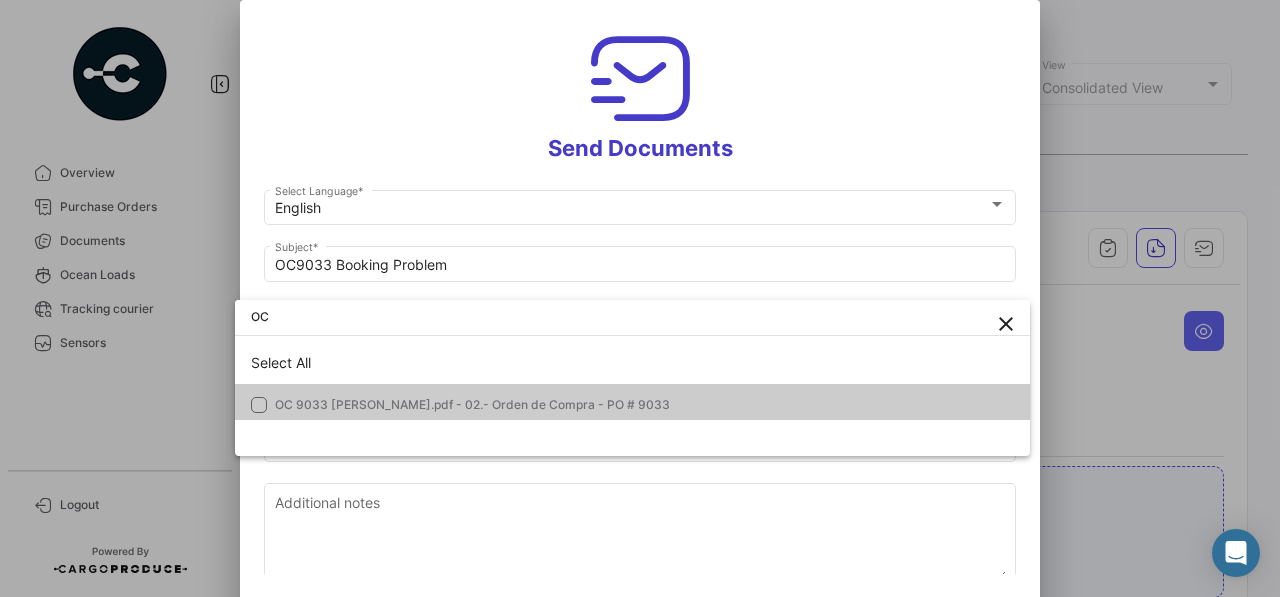 type on "O" 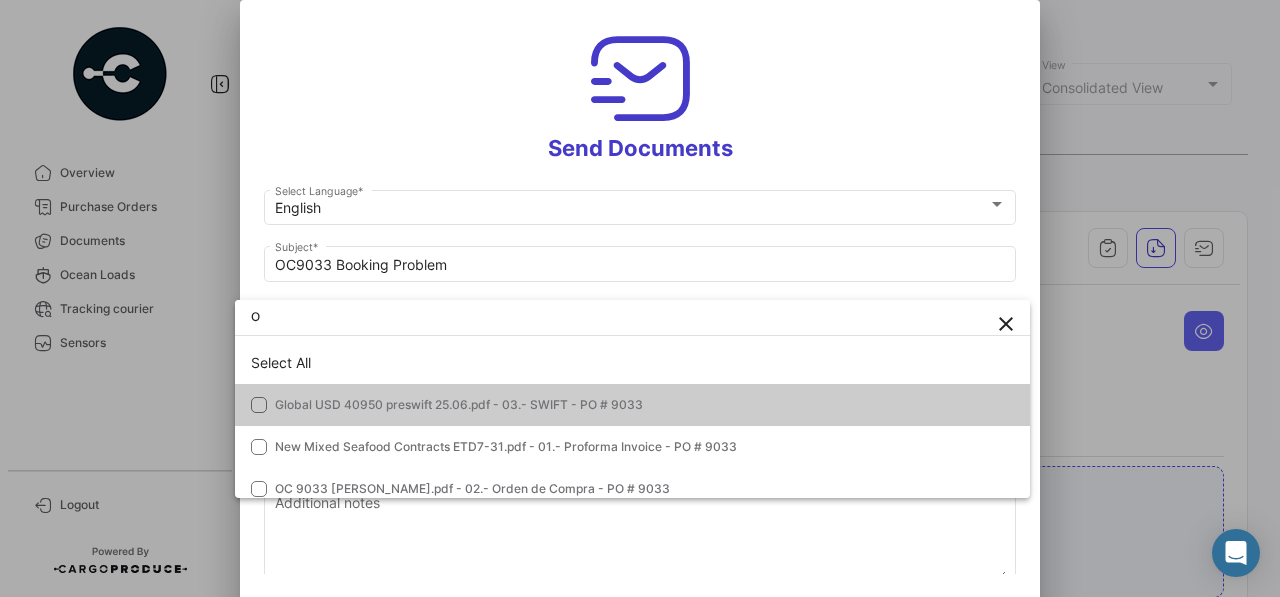 type 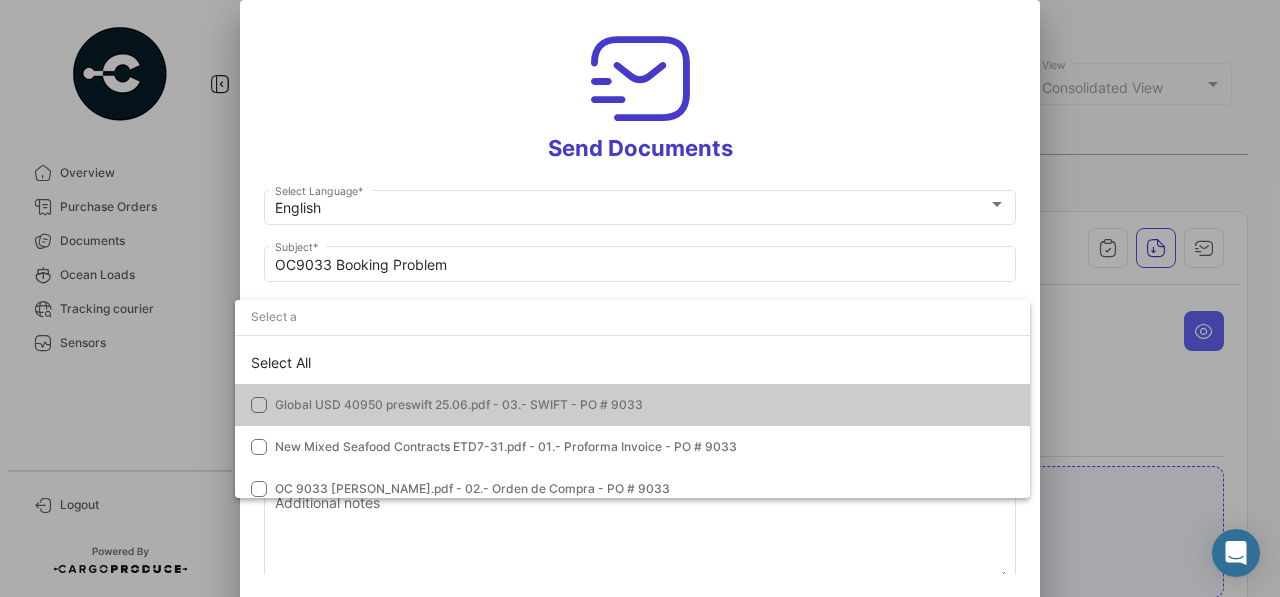 click at bounding box center [640, 298] 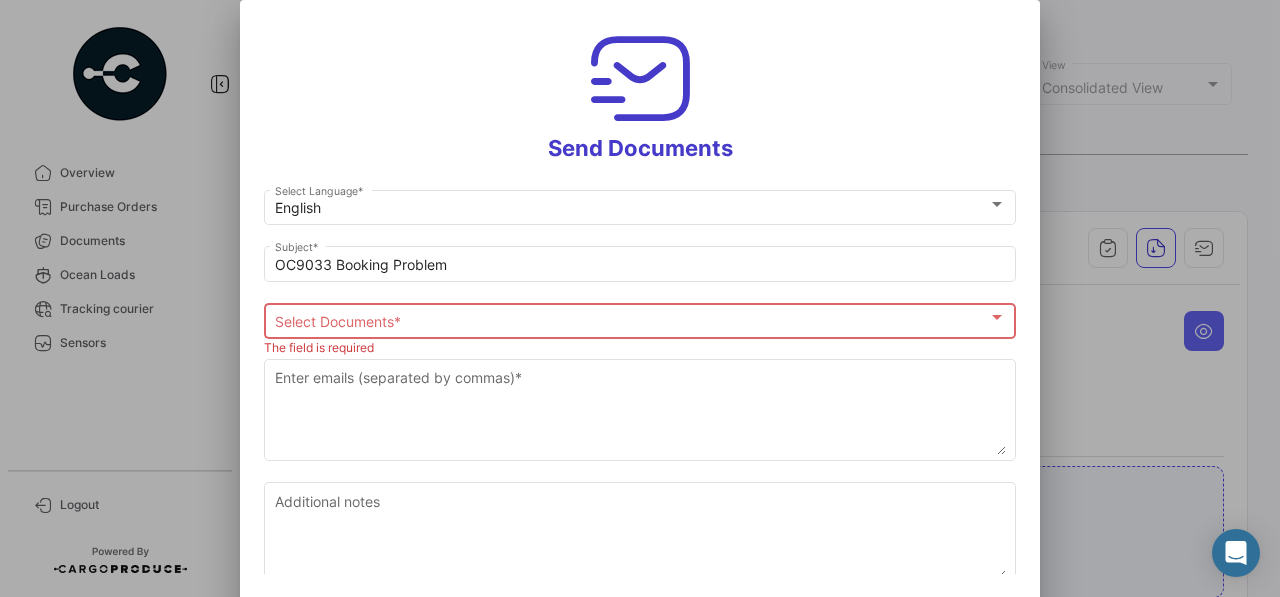 click on "Select Documents" at bounding box center [631, 321] 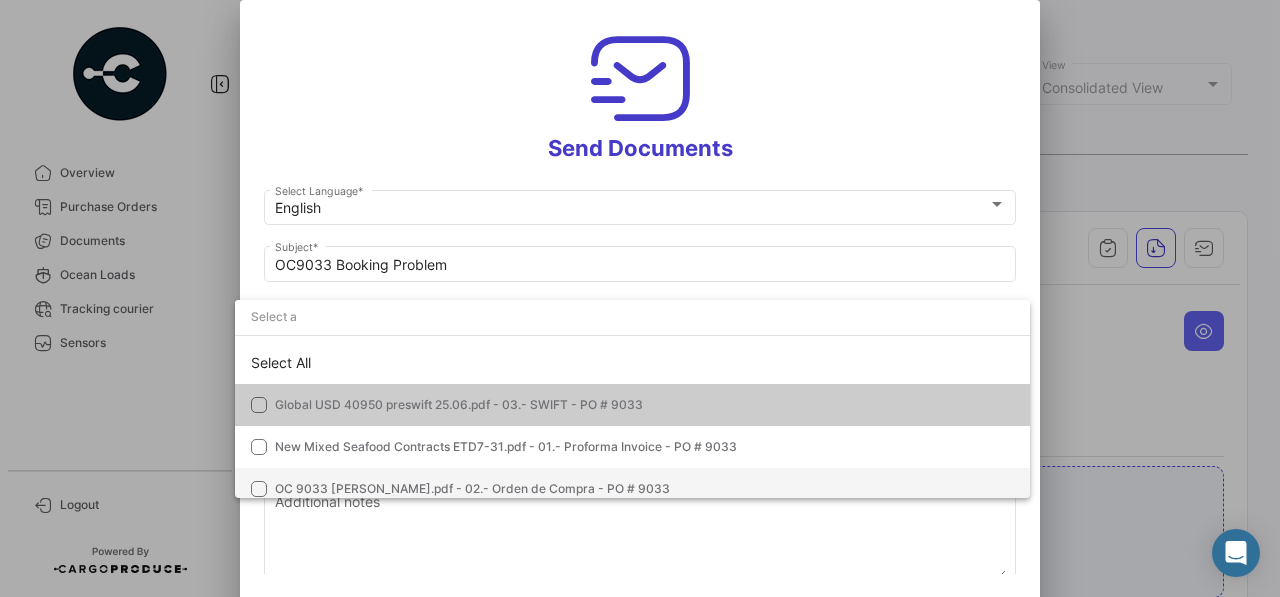 click on "OC 9033 [PERSON_NAME].pdf - 02.- Orden de Compra - PO # 9033" at bounding box center [632, 489] 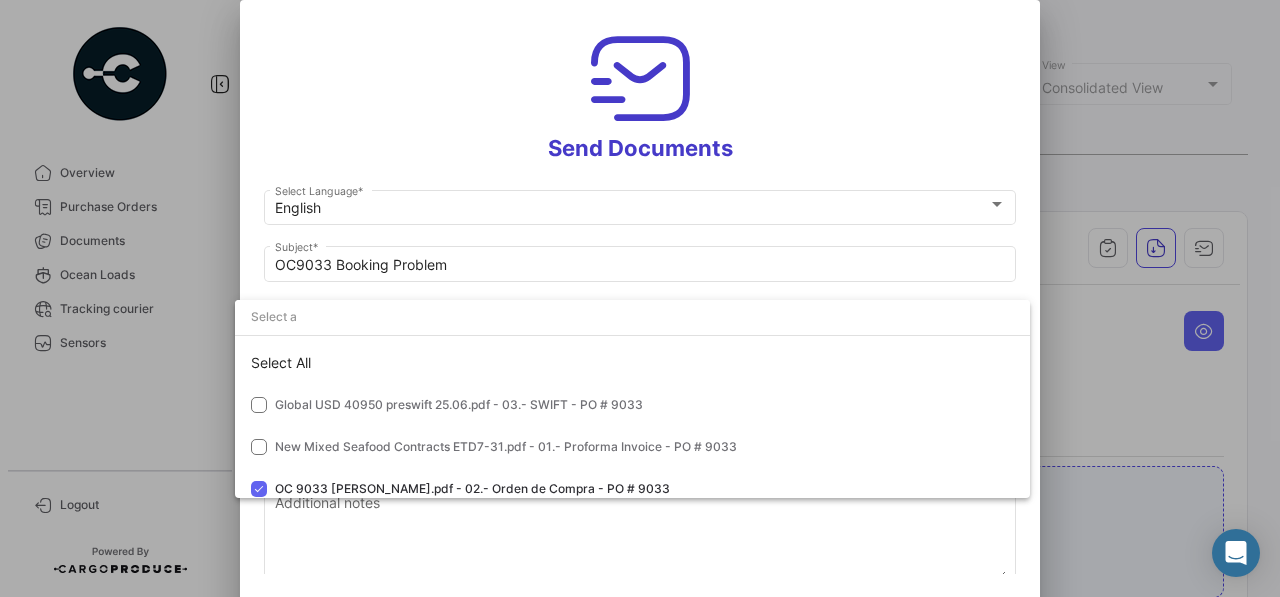 click at bounding box center (640, 298) 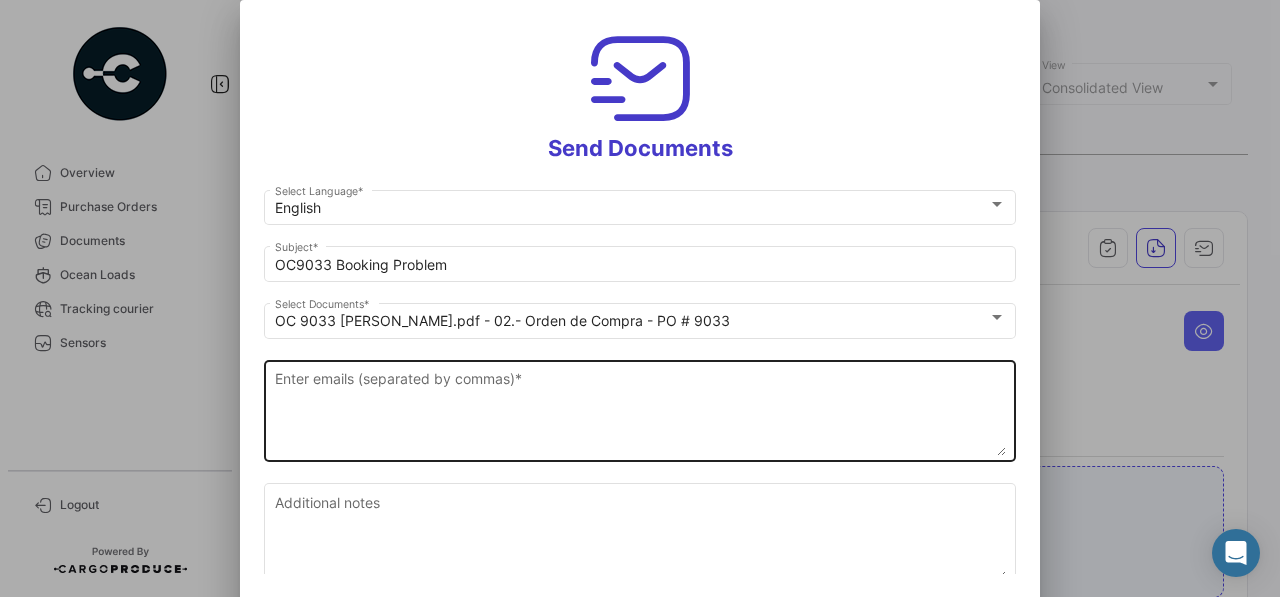 click on "Enter emails (separated by commas)  *" at bounding box center [640, 412] 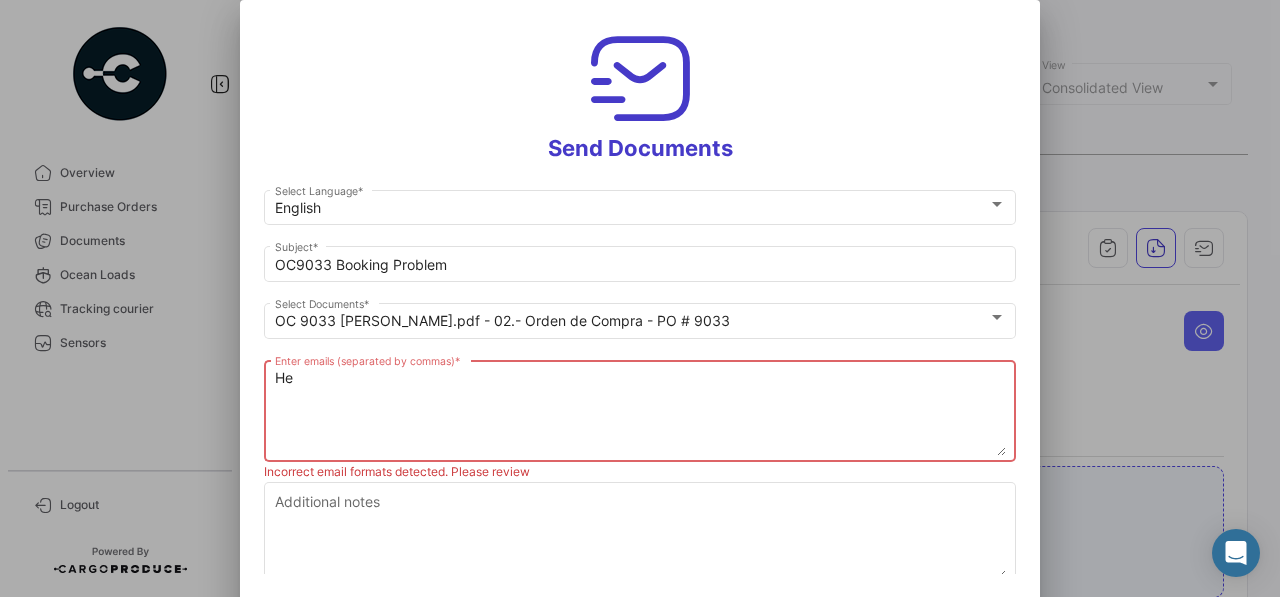 type on "H" 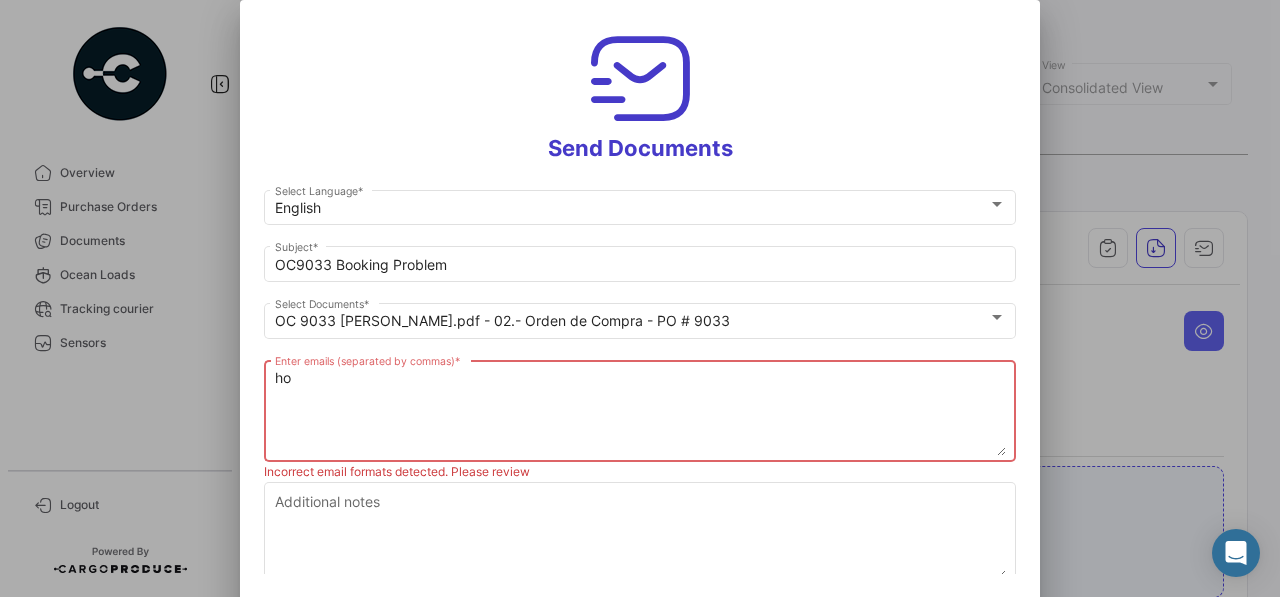 type on "h" 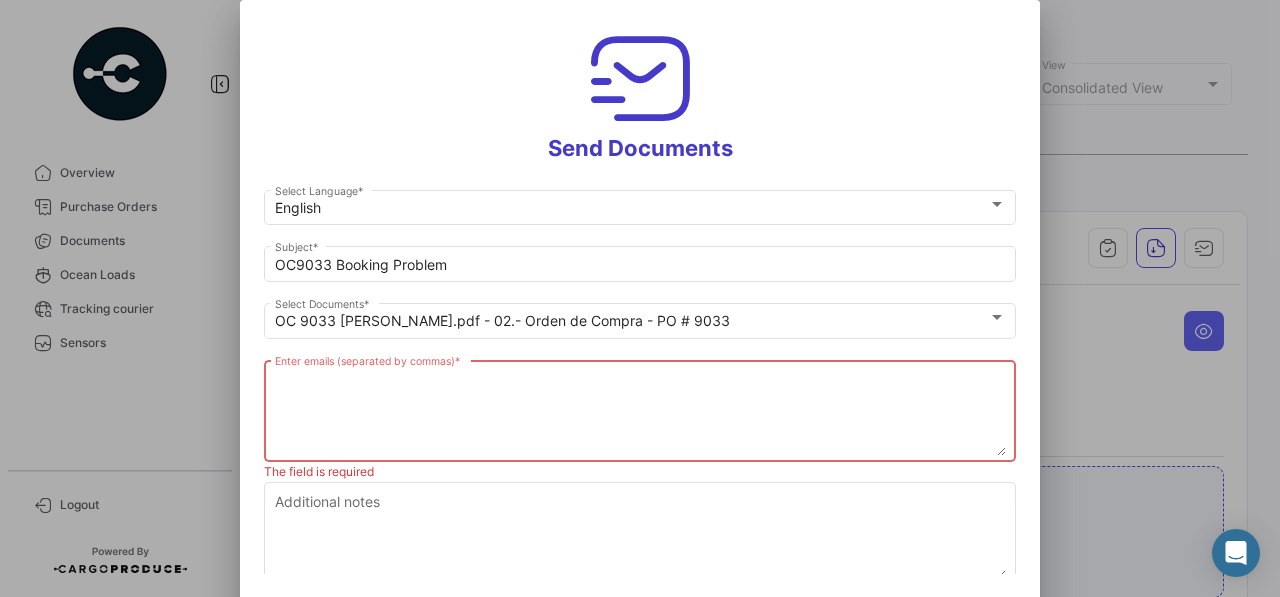 type on "H" 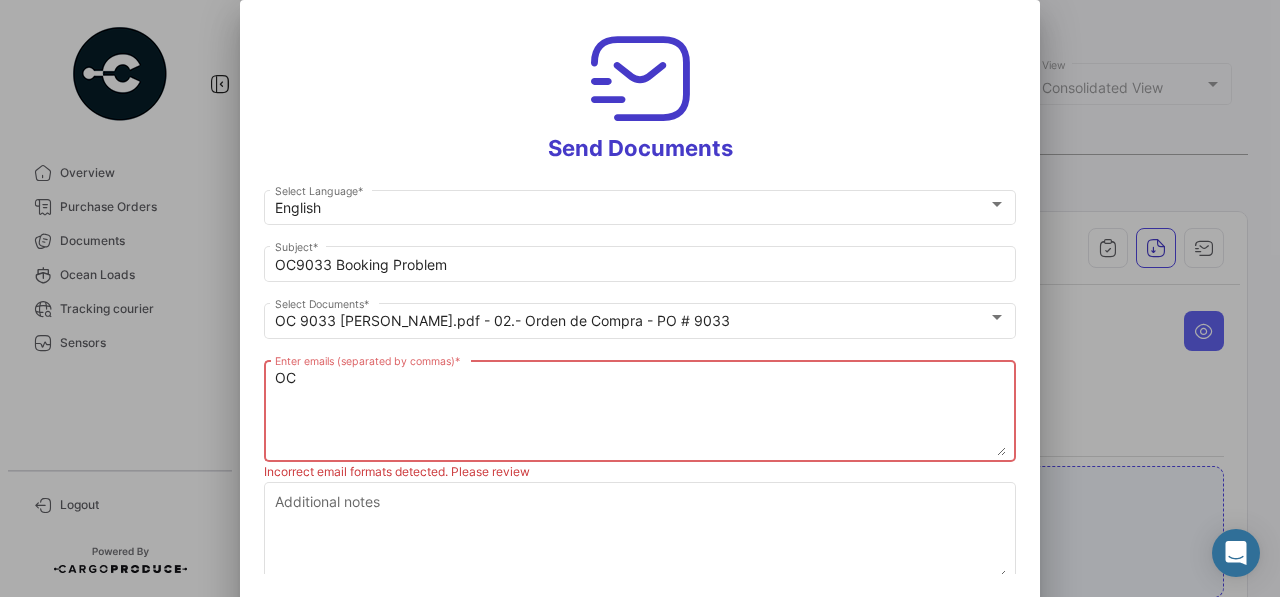 type on "O" 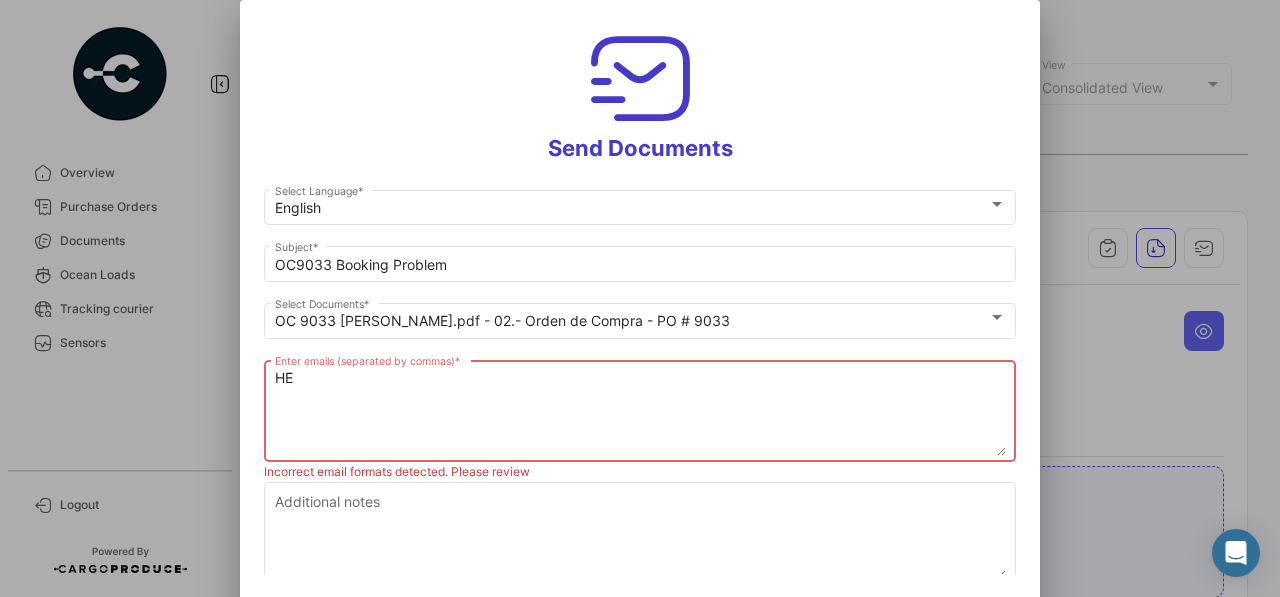type on "H" 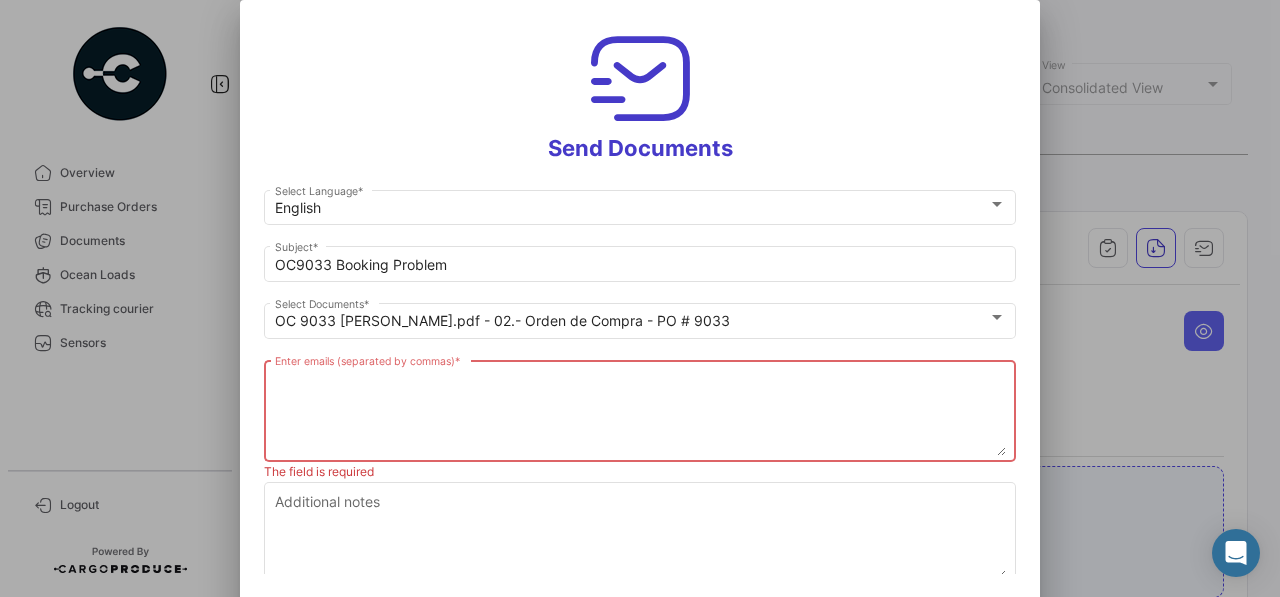 type on "D" 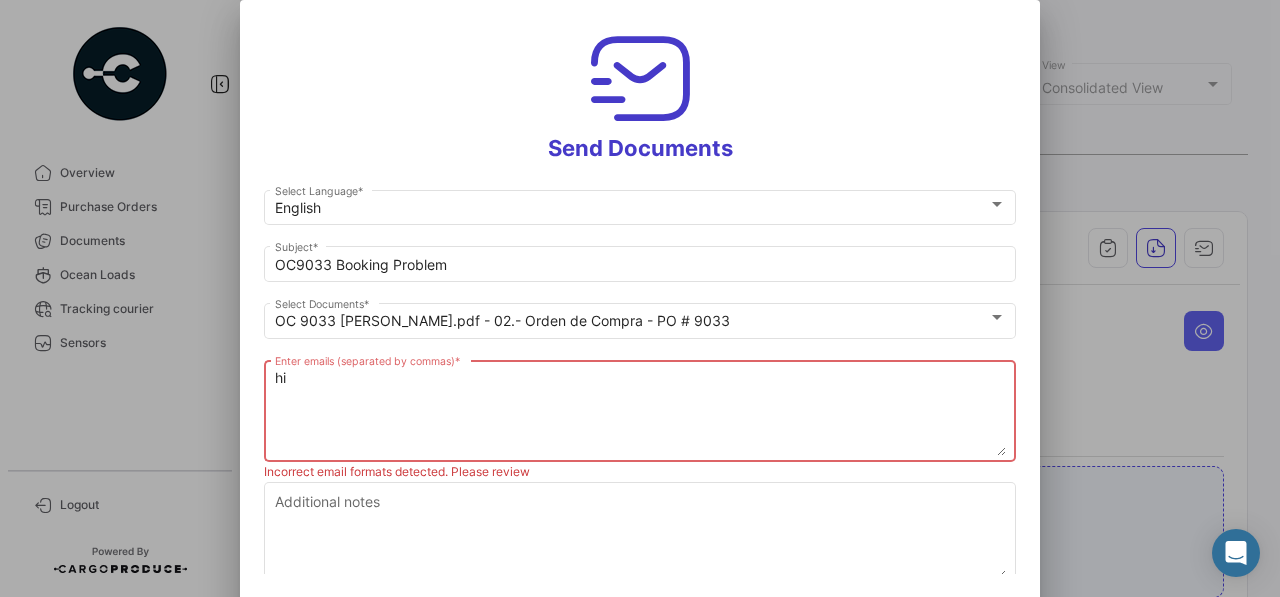 type on "h" 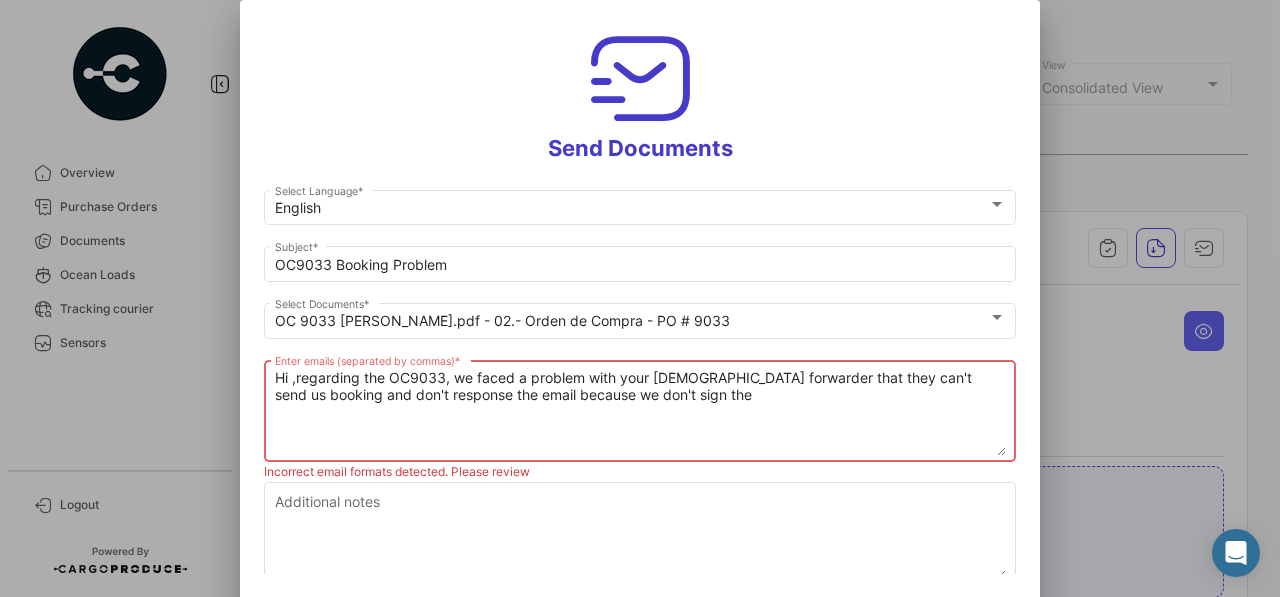 click on "Hi ,regarding the OC9033, we faced a problem with your [DEMOGRAPHIC_DATA] forwarder that they can't send us booking and don't response the email because we don't sign the" at bounding box center [640, 412] 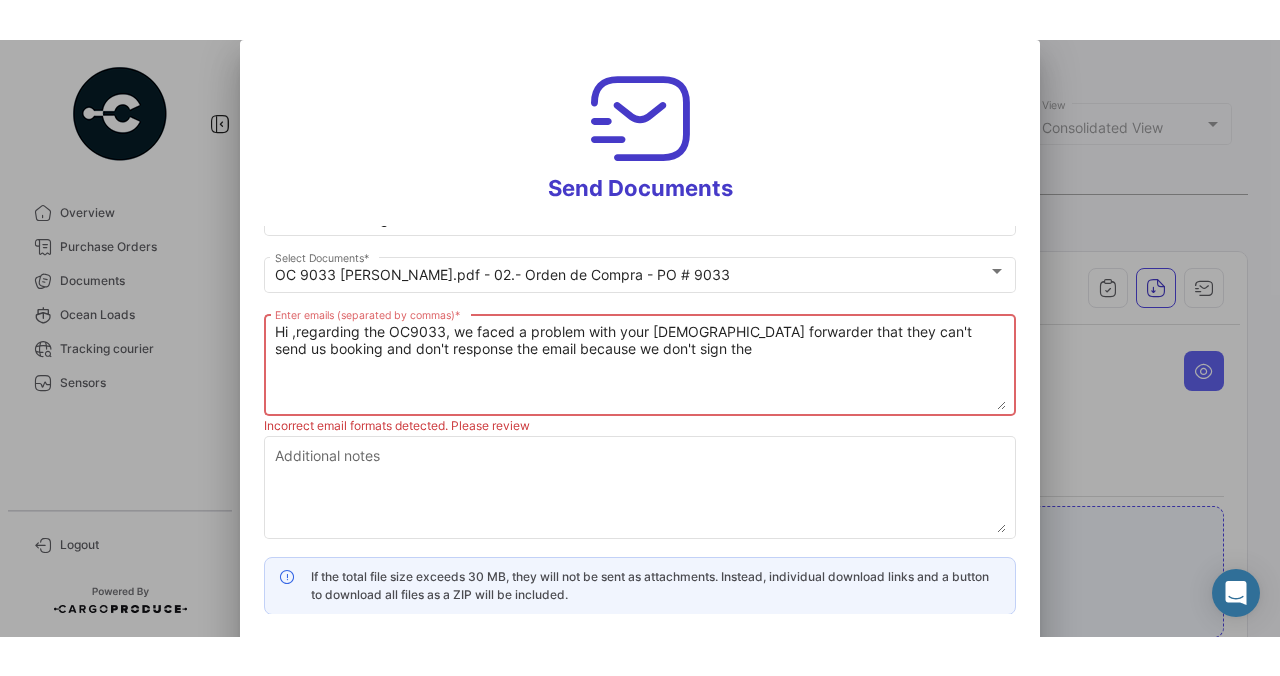 scroll, scrollTop: 0, scrollLeft: 0, axis: both 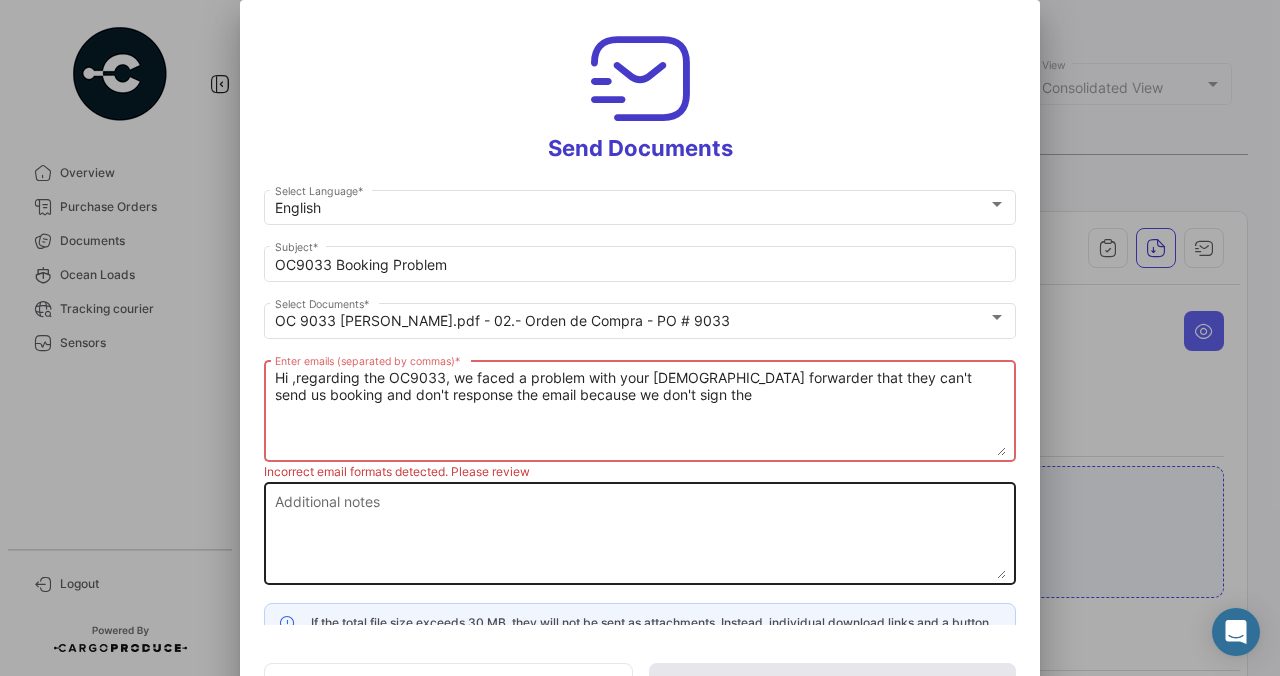 type on "Hi ,regarding the OC9033, we faced a problem with your [DEMOGRAPHIC_DATA] forwarder that they can't send us booking and don't response the email because we don't sign the" 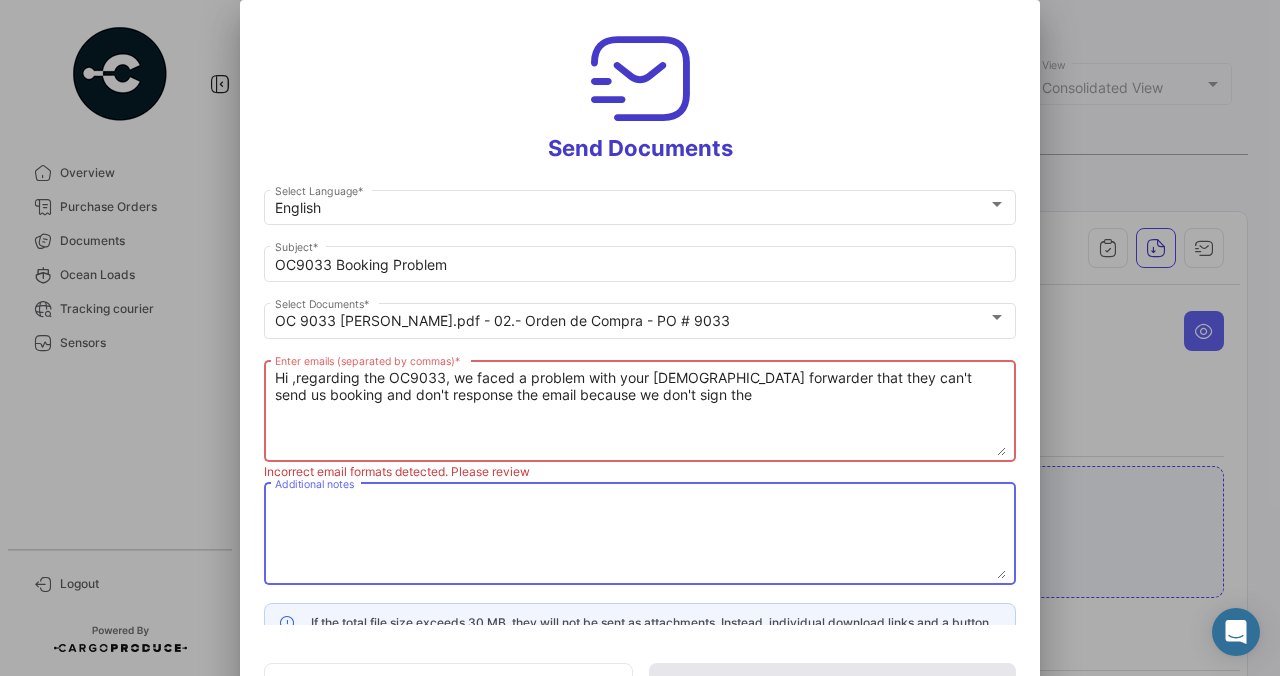 paste on "Hi ,regarding the OC9033, we faced a problem with your [DEMOGRAPHIC_DATA] forwarder that they can't send us booking and don't response the email because we don't sign the" 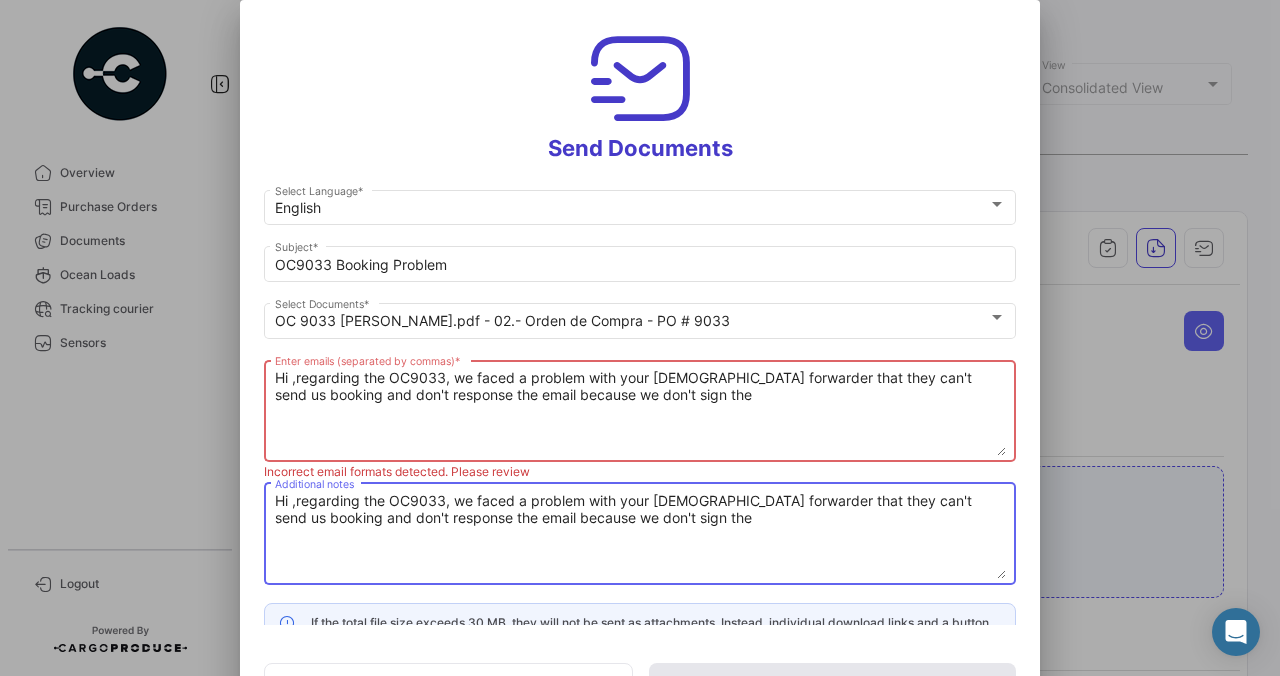 type on "Hi ,regarding the OC9033, we faced a problem with your [DEMOGRAPHIC_DATA] forwarder that they can't send us booking and don't response the email because we don't sign the" 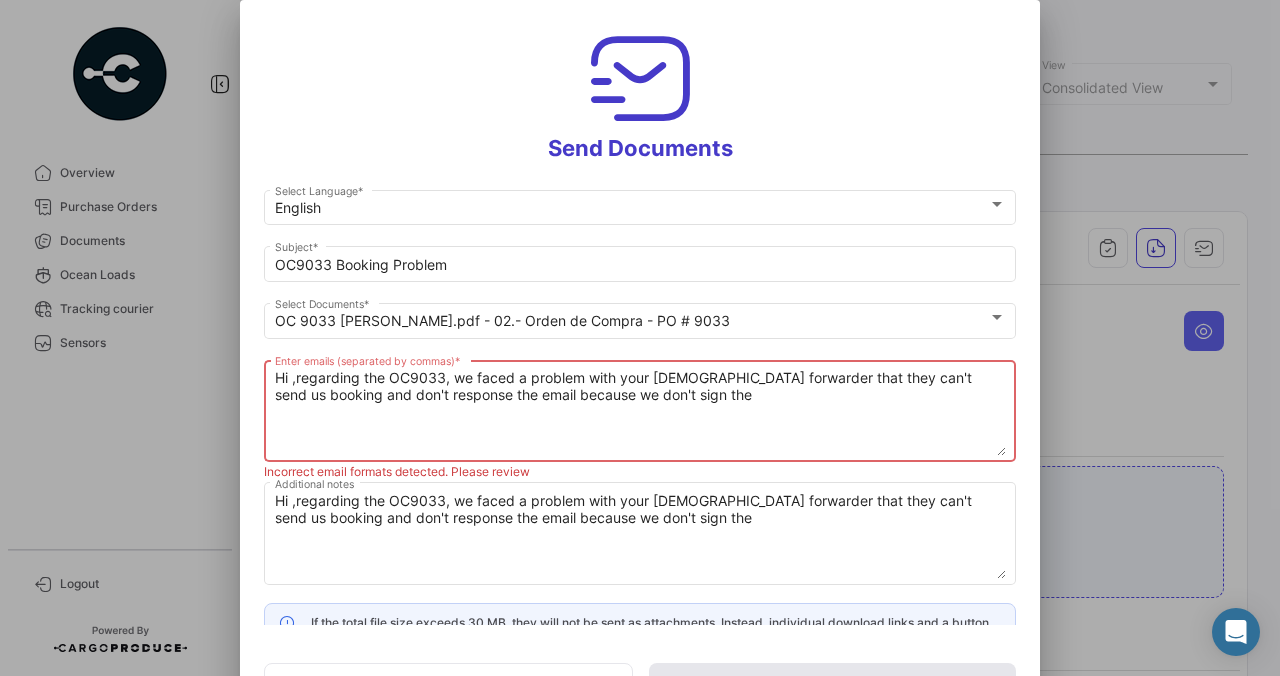 drag, startPoint x: 669, startPoint y: 398, endPoint x: 154, endPoint y: 363, distance: 516.1879 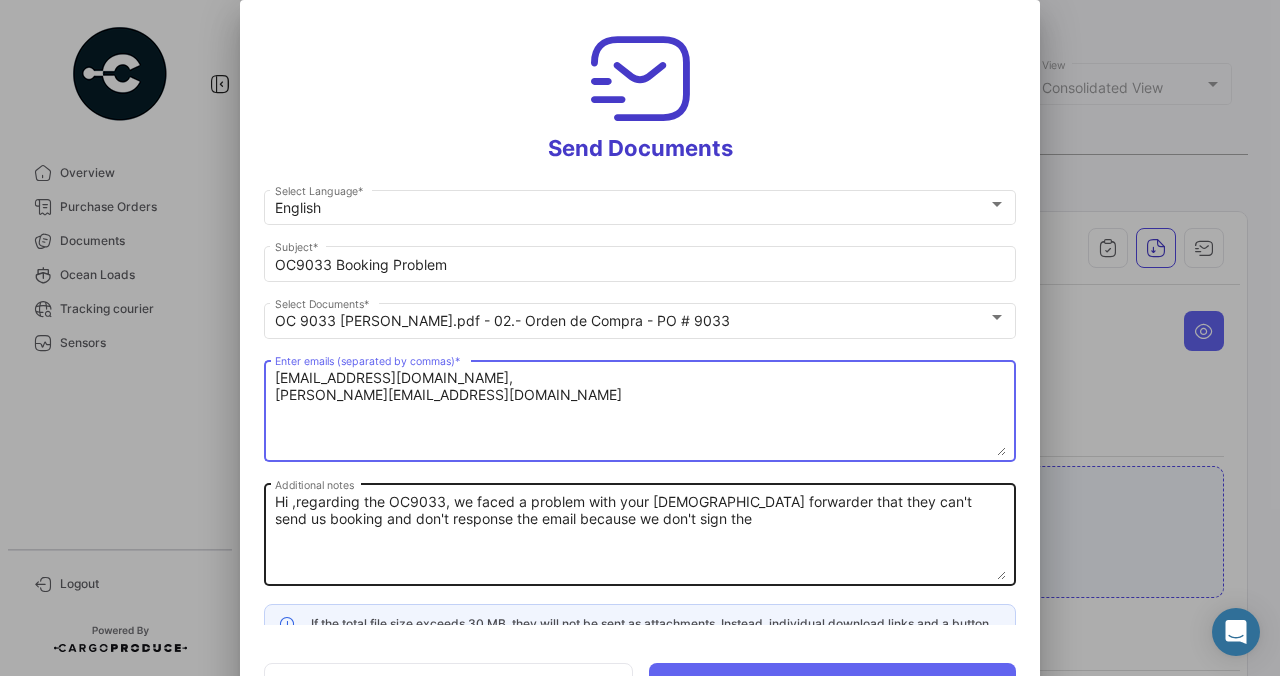 type on "[EMAIL_ADDRESS][DOMAIN_NAME],
[PERSON_NAME][EMAIL_ADDRESS][DOMAIN_NAME]" 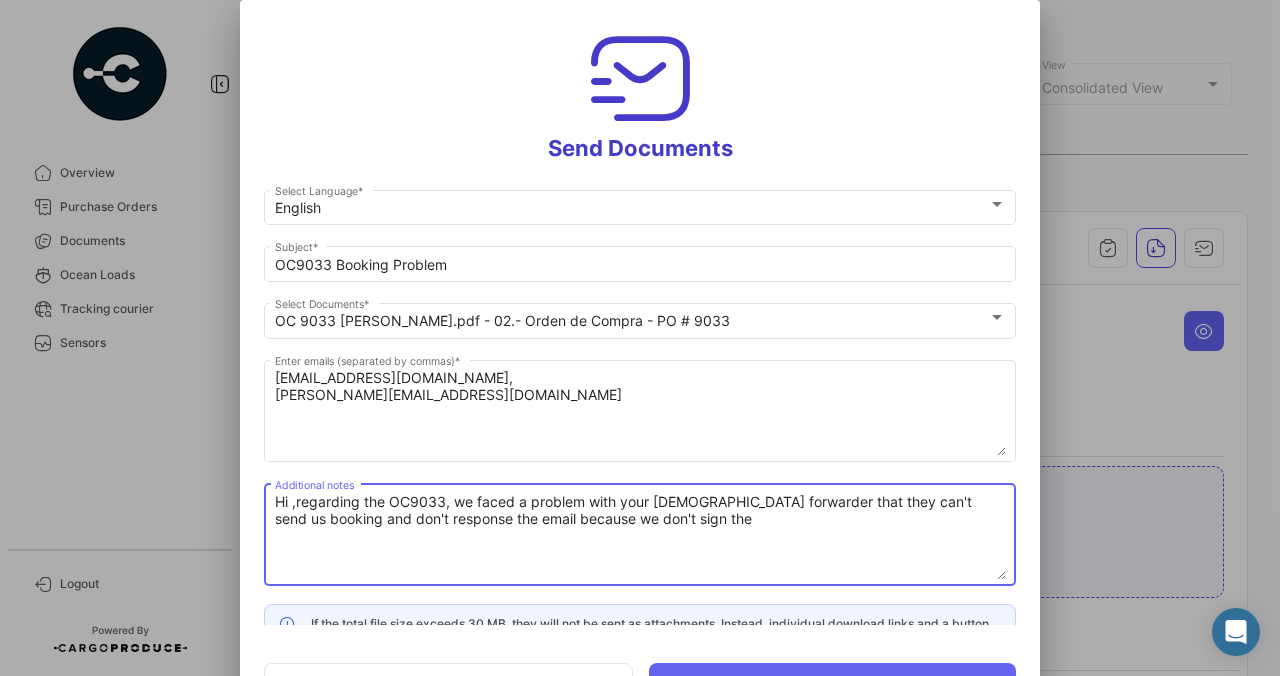 click on "Hi ,regarding the OC9033, we faced a problem with your [DEMOGRAPHIC_DATA] forwarder that they can't send us booking and don't response the email because we don't sign the" at bounding box center (640, 536) 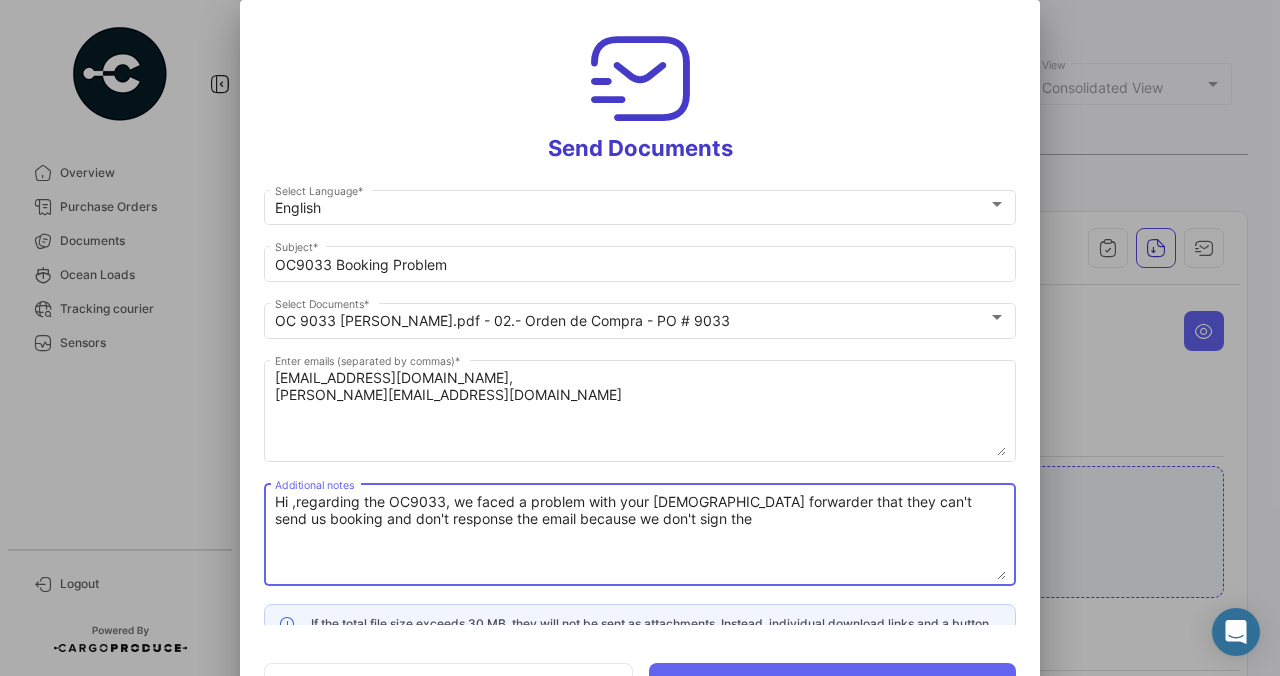 click on "Hi ,regarding the OC9033, we faced a problem with your [DEMOGRAPHIC_DATA] forwarder that they can't send us booking and don't response the email because we don't sign the" at bounding box center [640, 536] 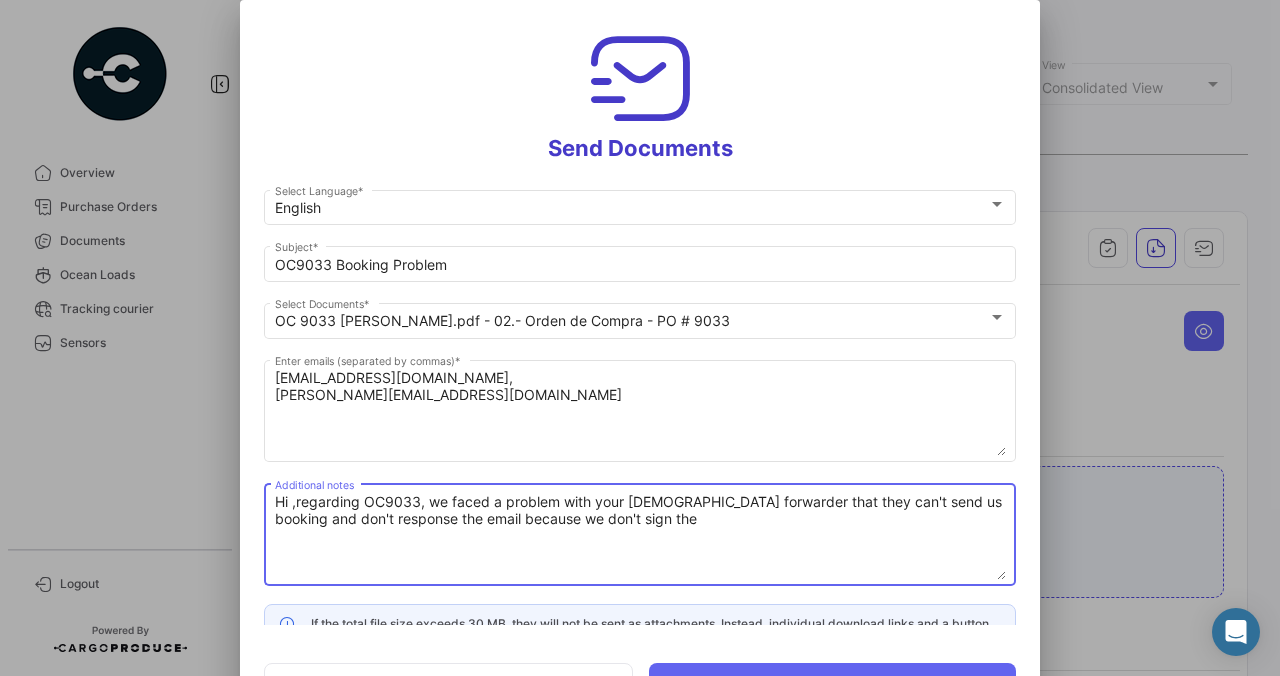 click on "Hi ,regarding OC9033, we faced a problem with your [DEMOGRAPHIC_DATA] forwarder that they can't send us booking and don't response the email because we don't sign the" at bounding box center (640, 536) 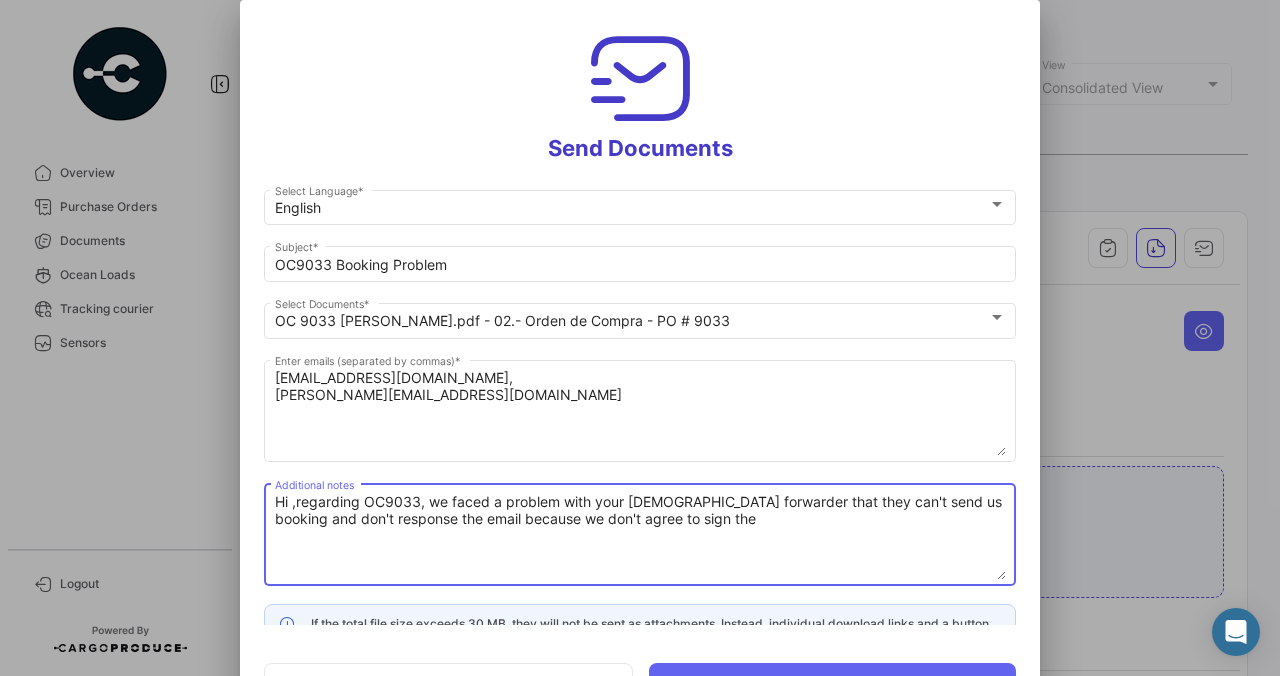 click on "Hi ,regarding OC9033, we faced a problem with your [DEMOGRAPHIC_DATA] forwarder that they can't send us booking and don't response the email because we don't agree to sign the" at bounding box center [640, 536] 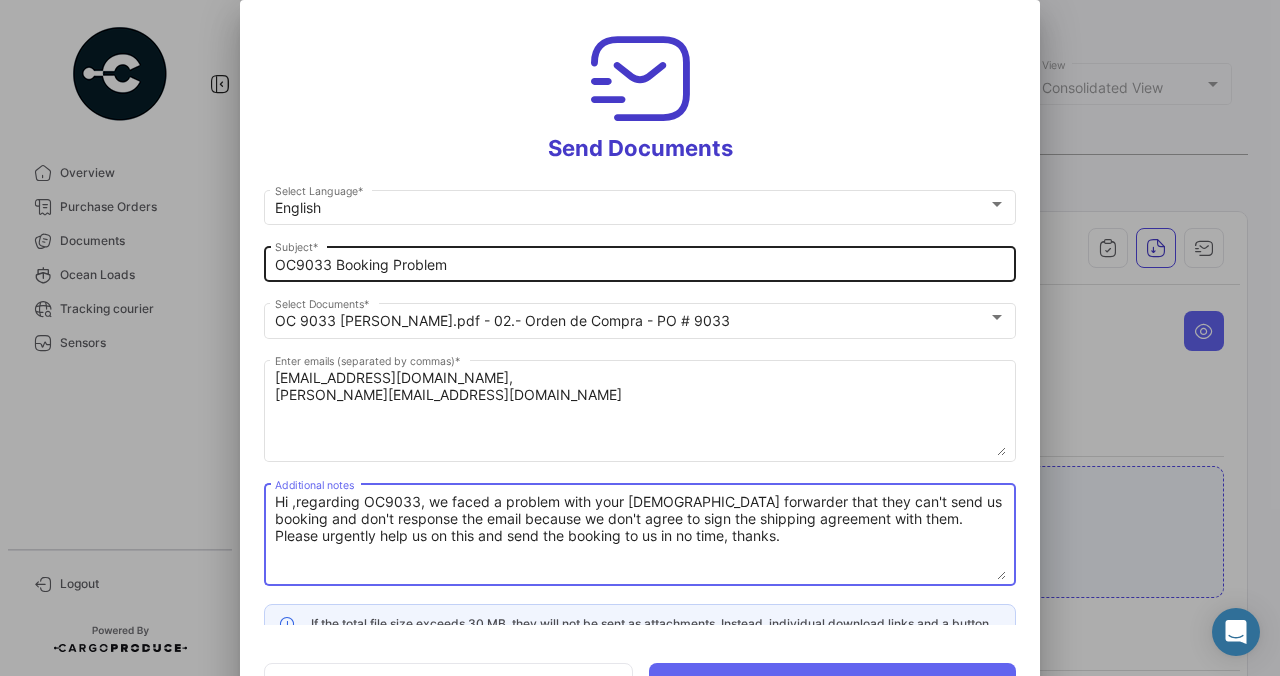 scroll, scrollTop: 36, scrollLeft: 0, axis: vertical 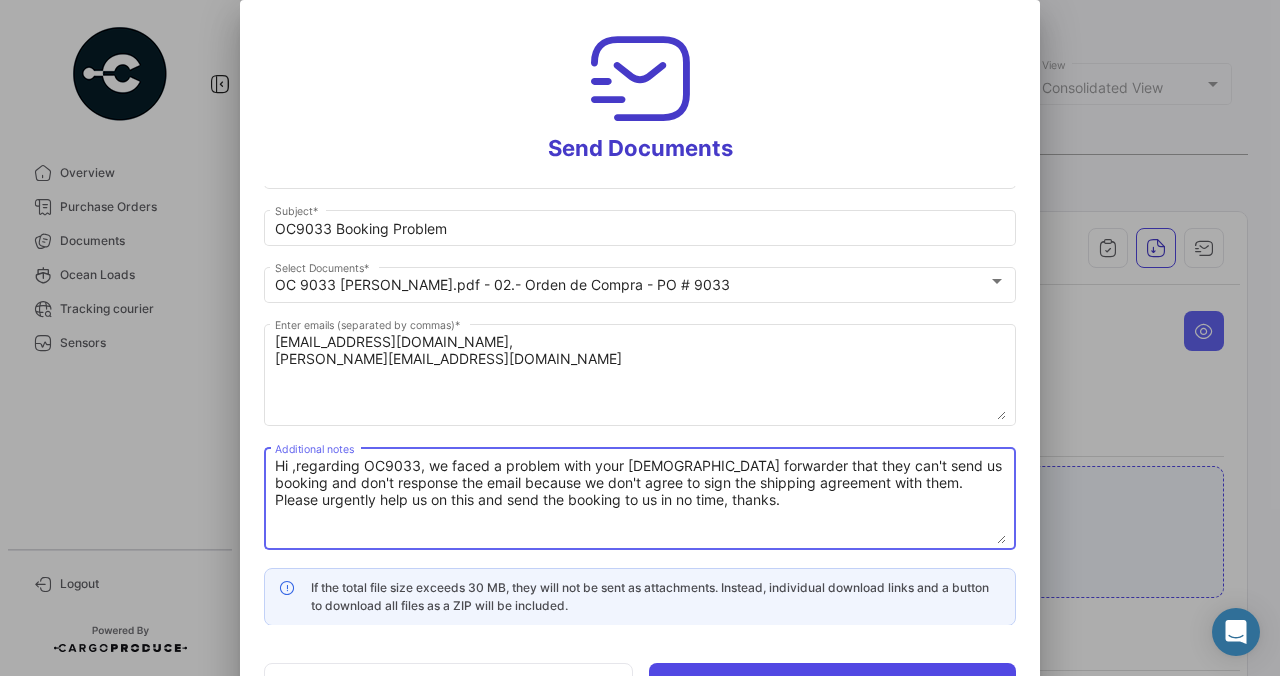 type on "Hi ,regarding OC9033, we faced a problem with your [DEMOGRAPHIC_DATA] forwarder that they can't send us booking and don't response the email because we don't agree to sign the shipping agreement with them. Please urgently help us on this and send the booking to us in no time, thanks." 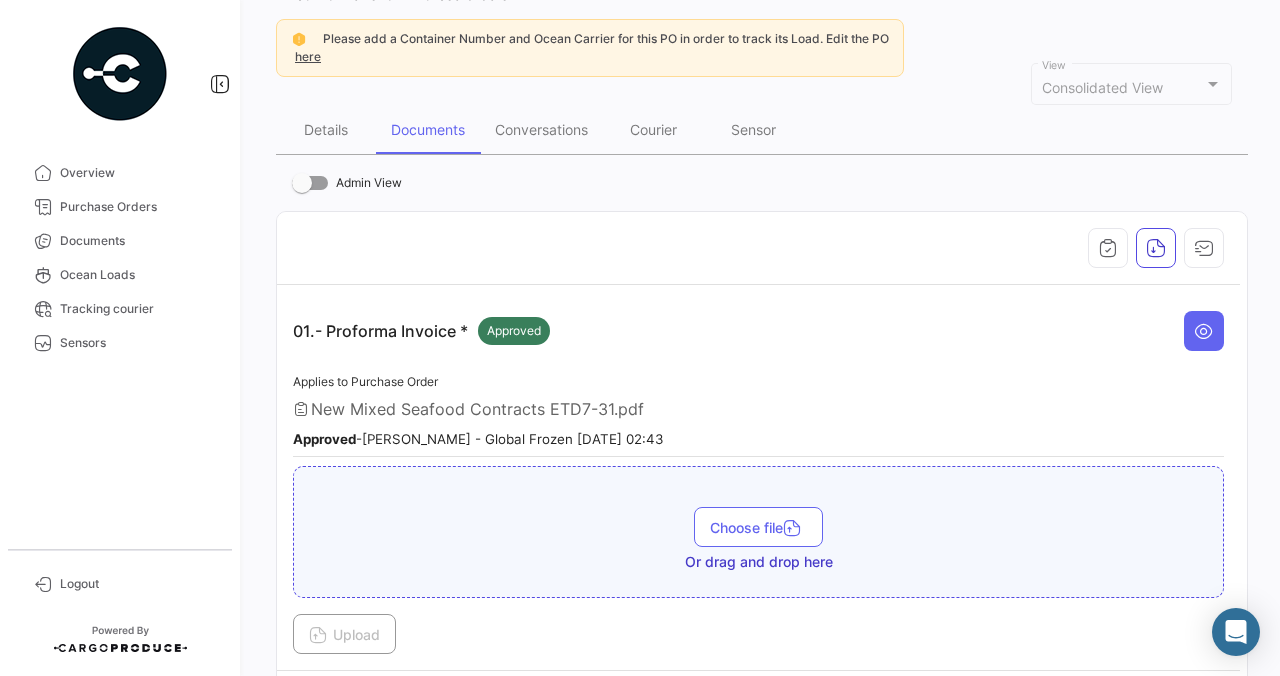 click on "New Mixed Seafood Contracts ETD7-31.pdf" at bounding box center (758, 409) 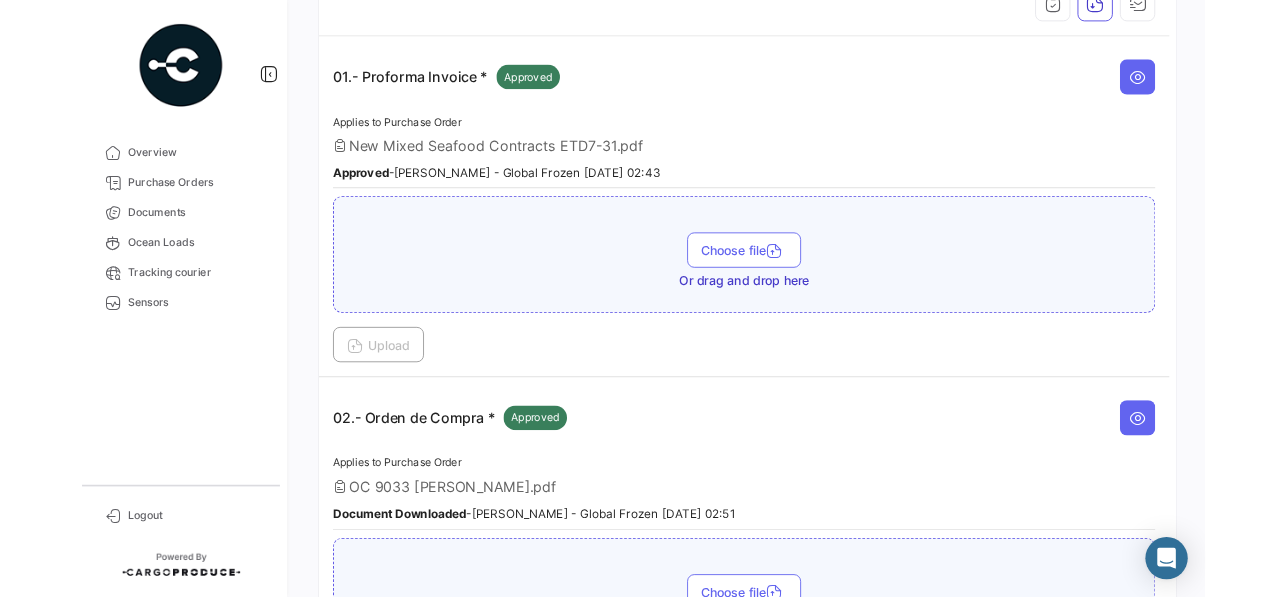 scroll, scrollTop: 0, scrollLeft: 0, axis: both 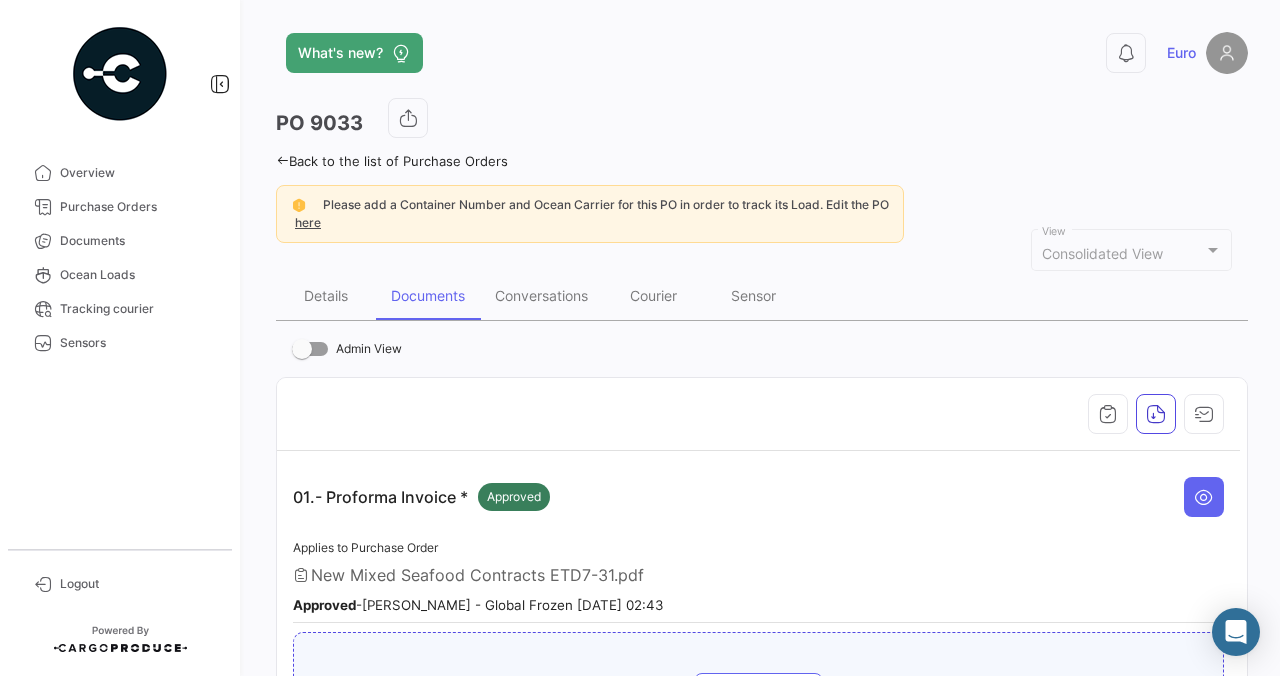 click on "PO
9033" 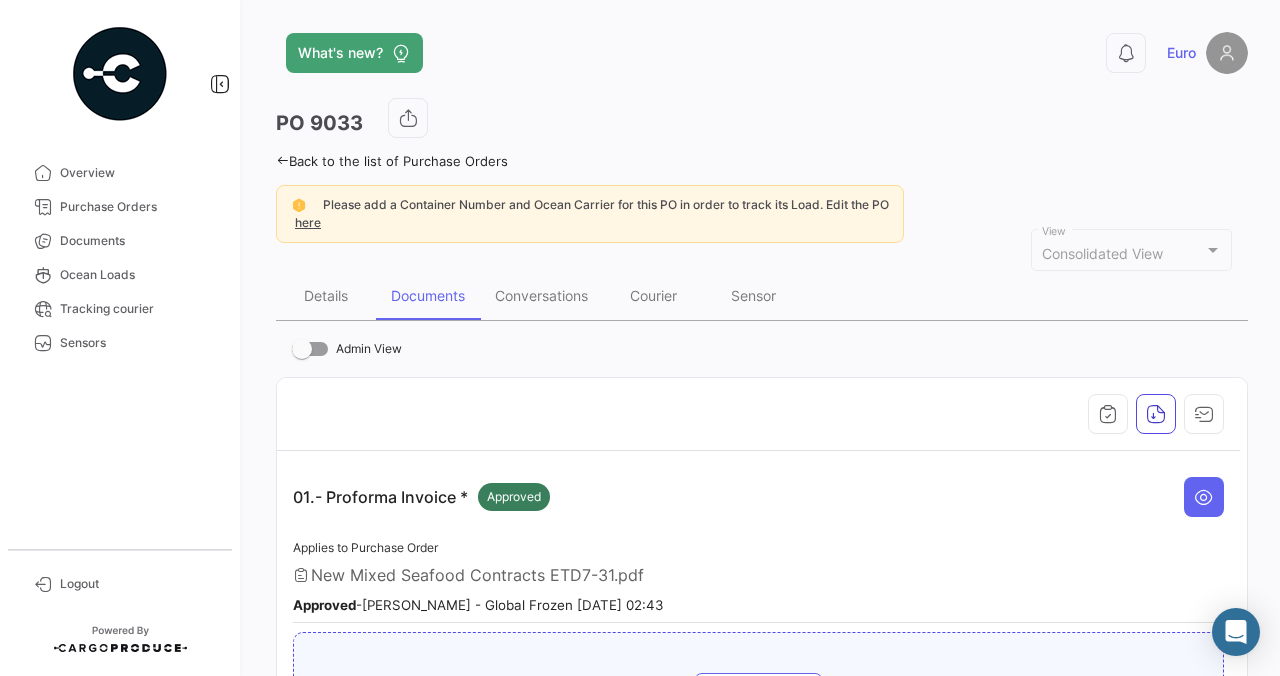 click on "PO
9033" 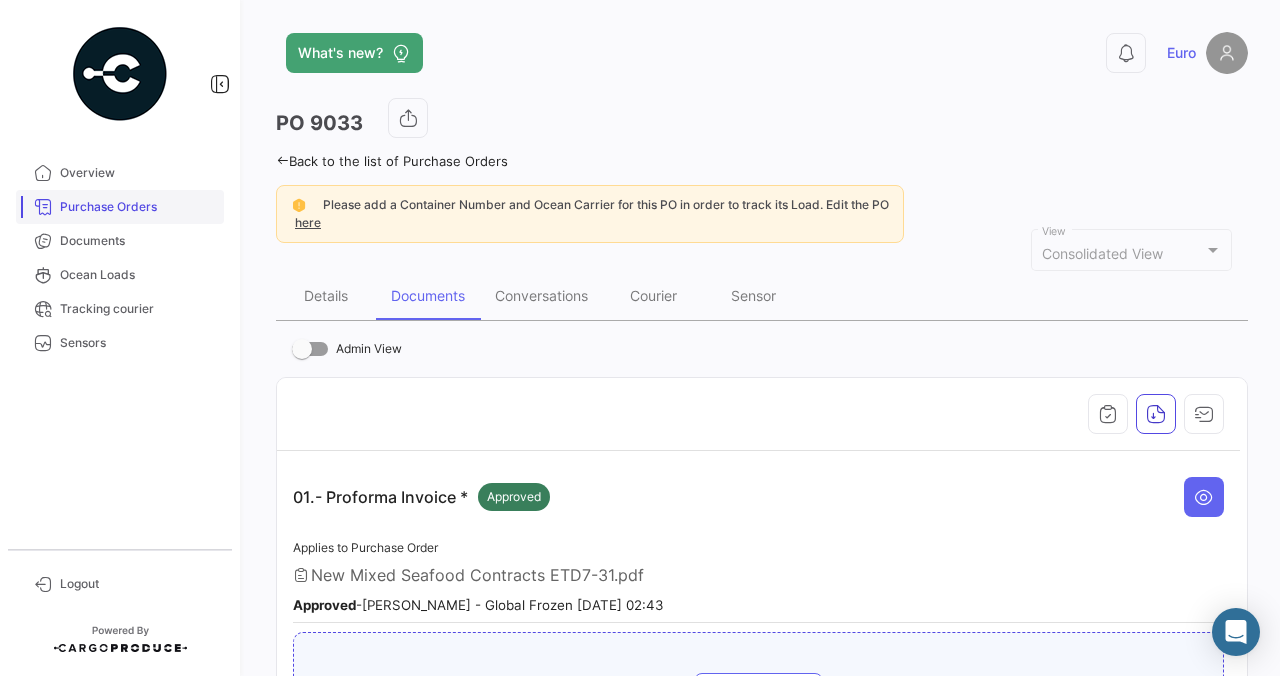 click on "Purchase Orders" at bounding box center (138, 207) 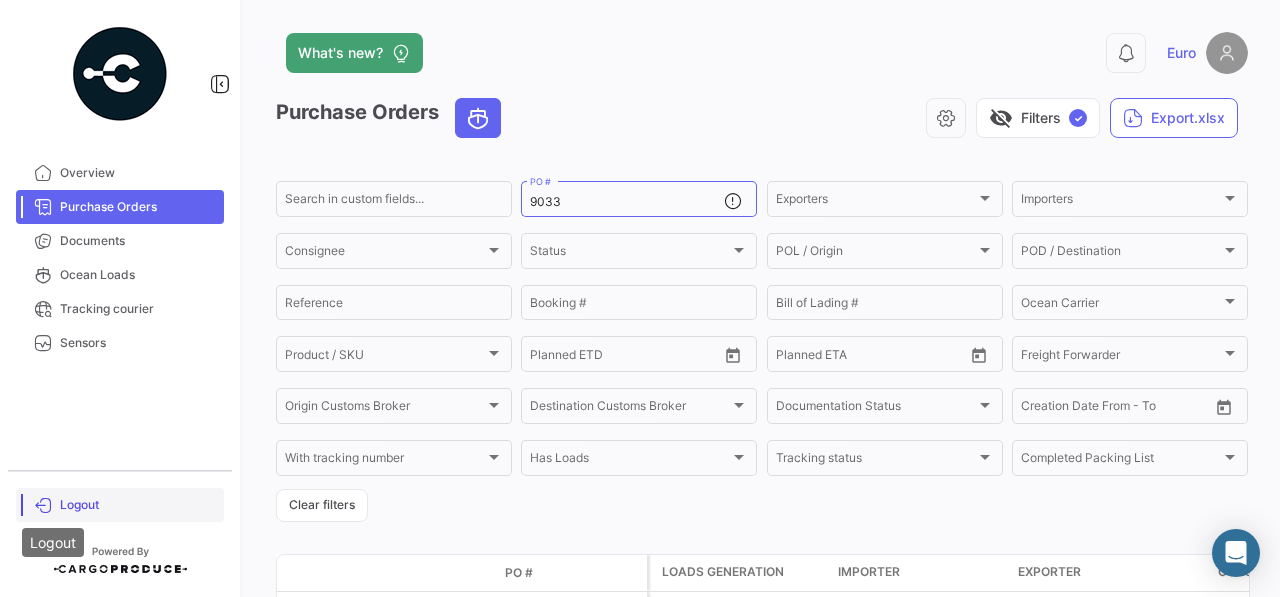 click at bounding box center [43, 505] 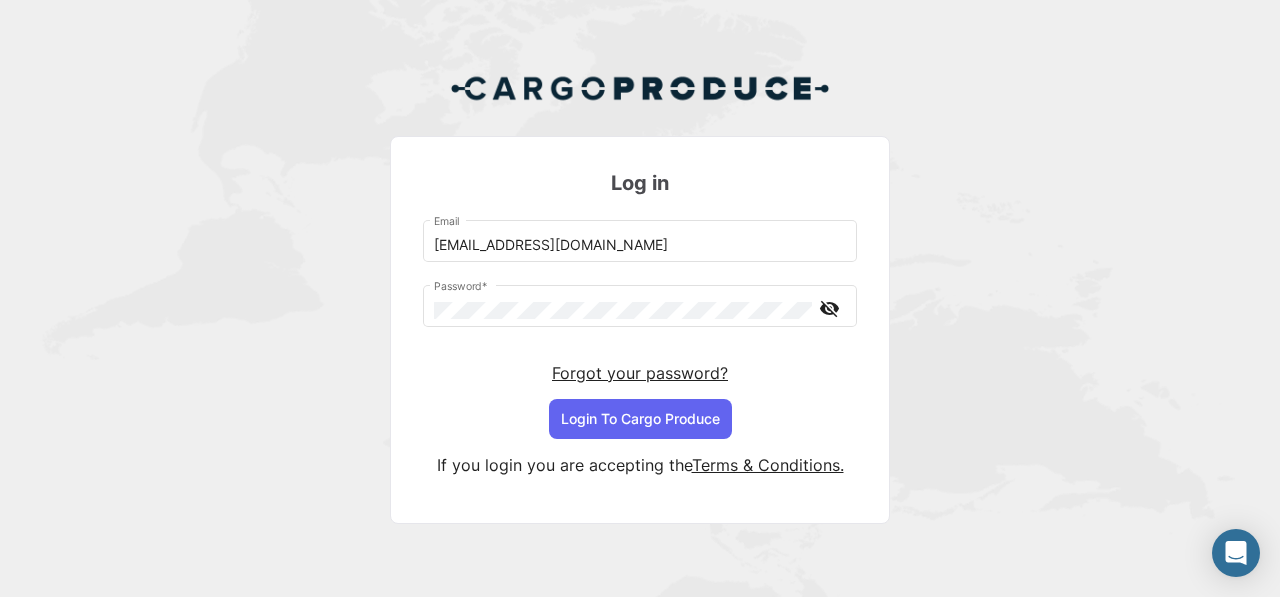 click on "Log in [EMAIL_ADDRESS][DOMAIN_NAME]  Email   Password   * visibility_off  Forgot your password?   Login To Cargo Produce   If you login you are accepting the    Terms & Conditions." 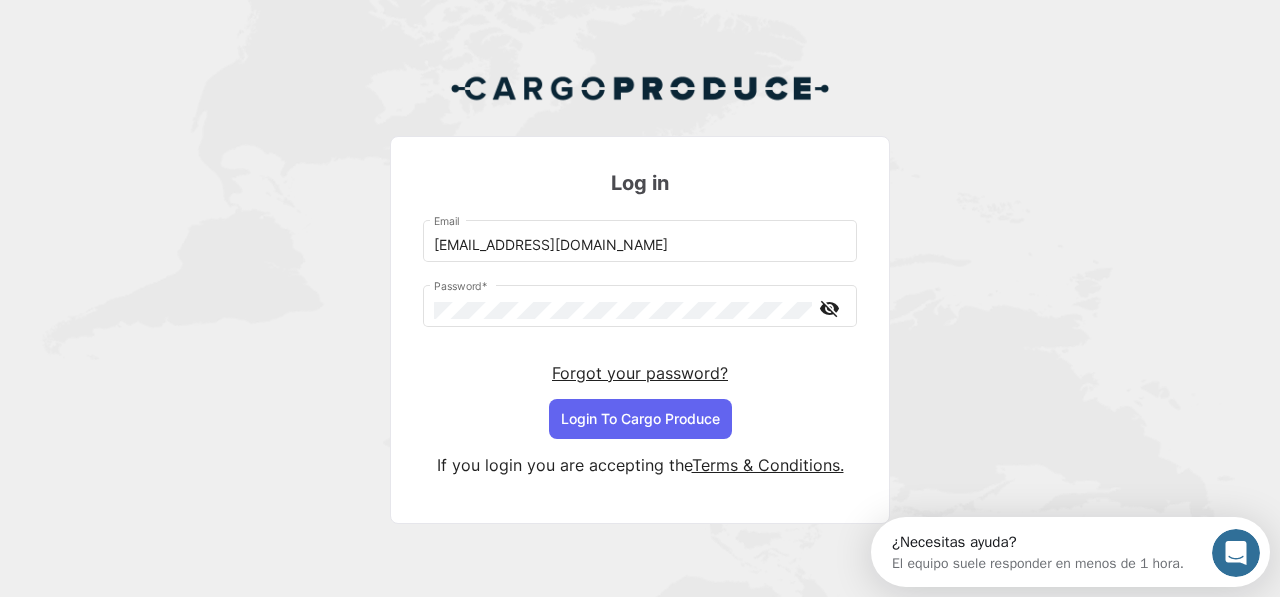 scroll, scrollTop: 0, scrollLeft: 0, axis: both 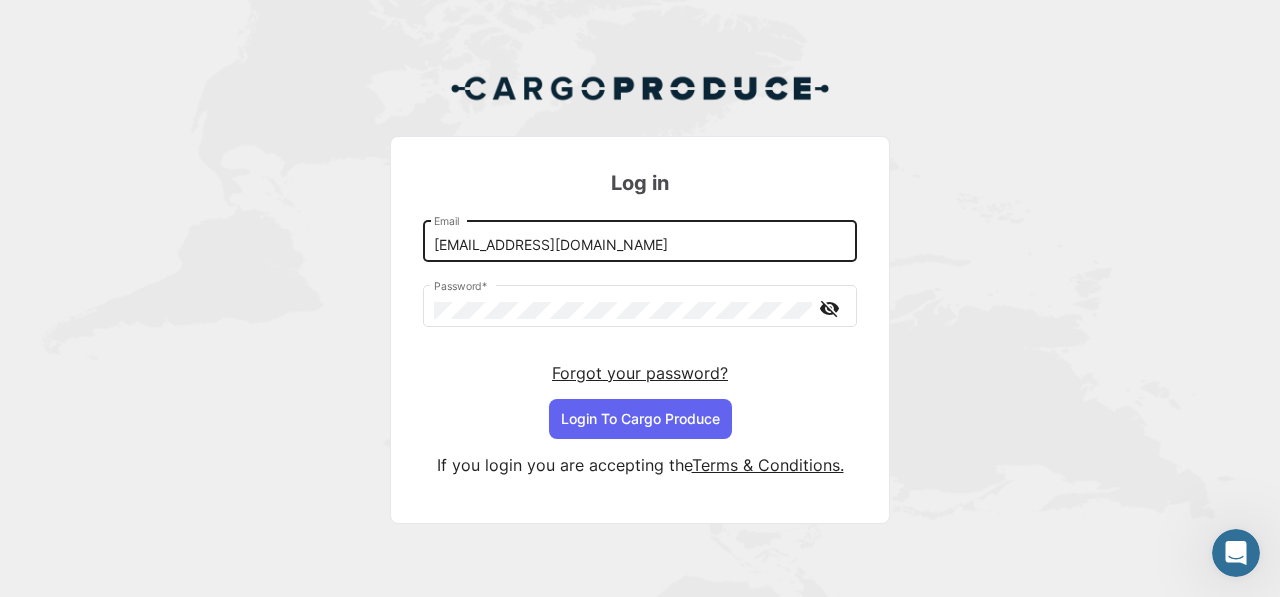 click on "[EMAIL_ADDRESS][DOMAIN_NAME]" at bounding box center [640, 245] 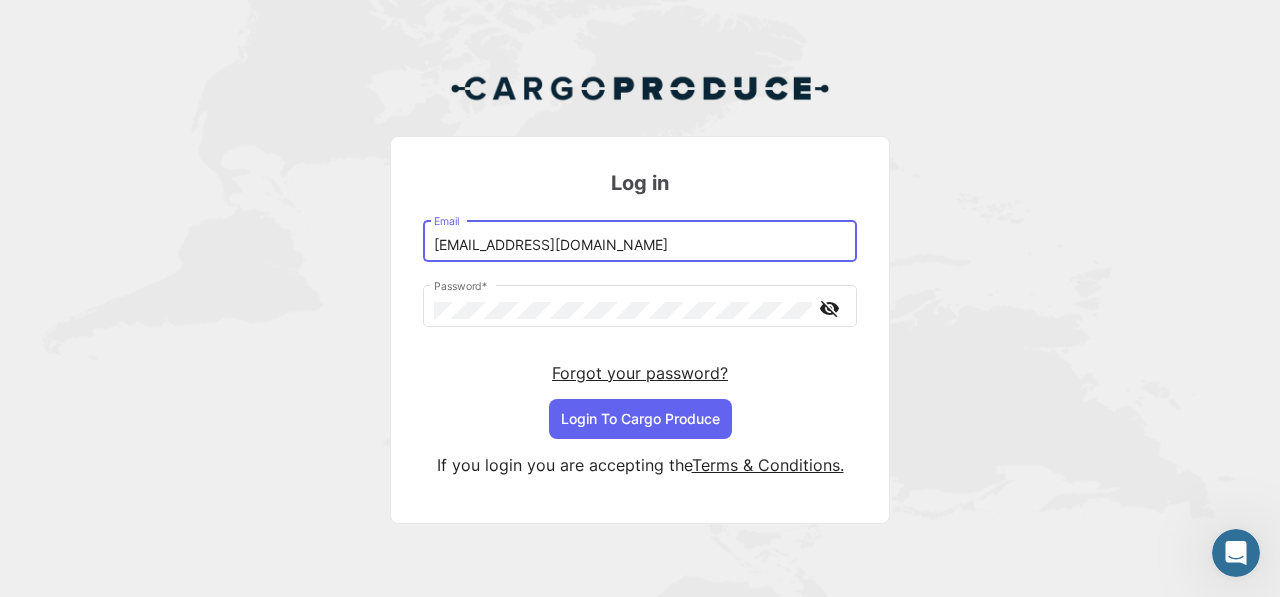 type on "[EMAIL_ADDRESS][DOMAIN_NAME]" 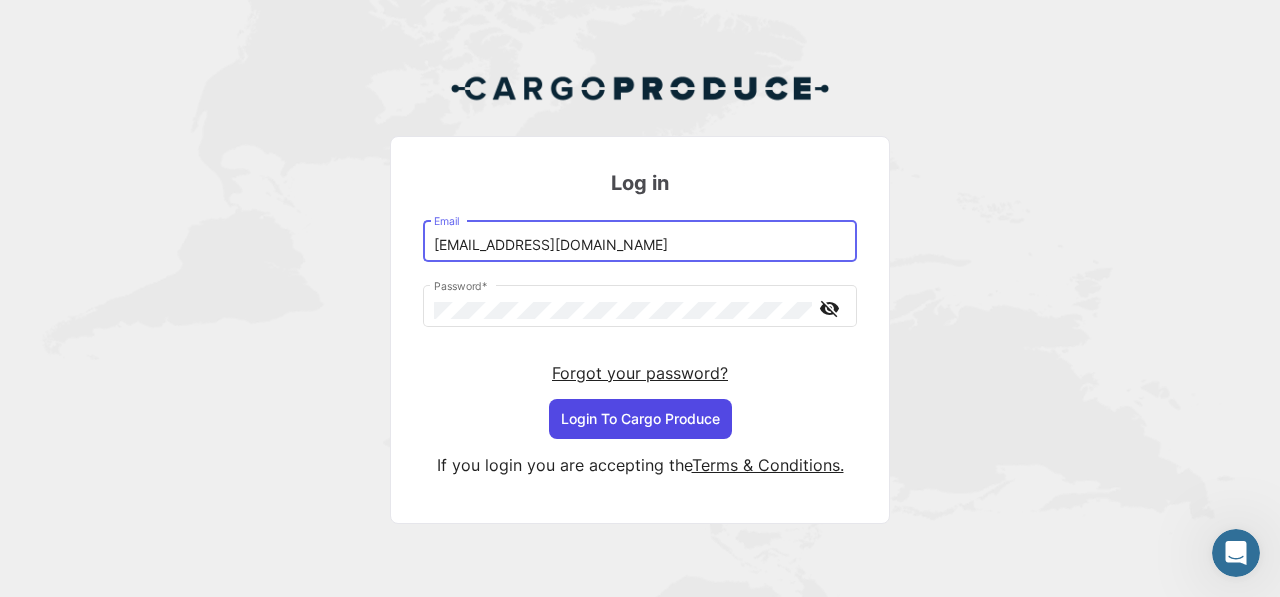 click on "Login To Cargo Produce" 